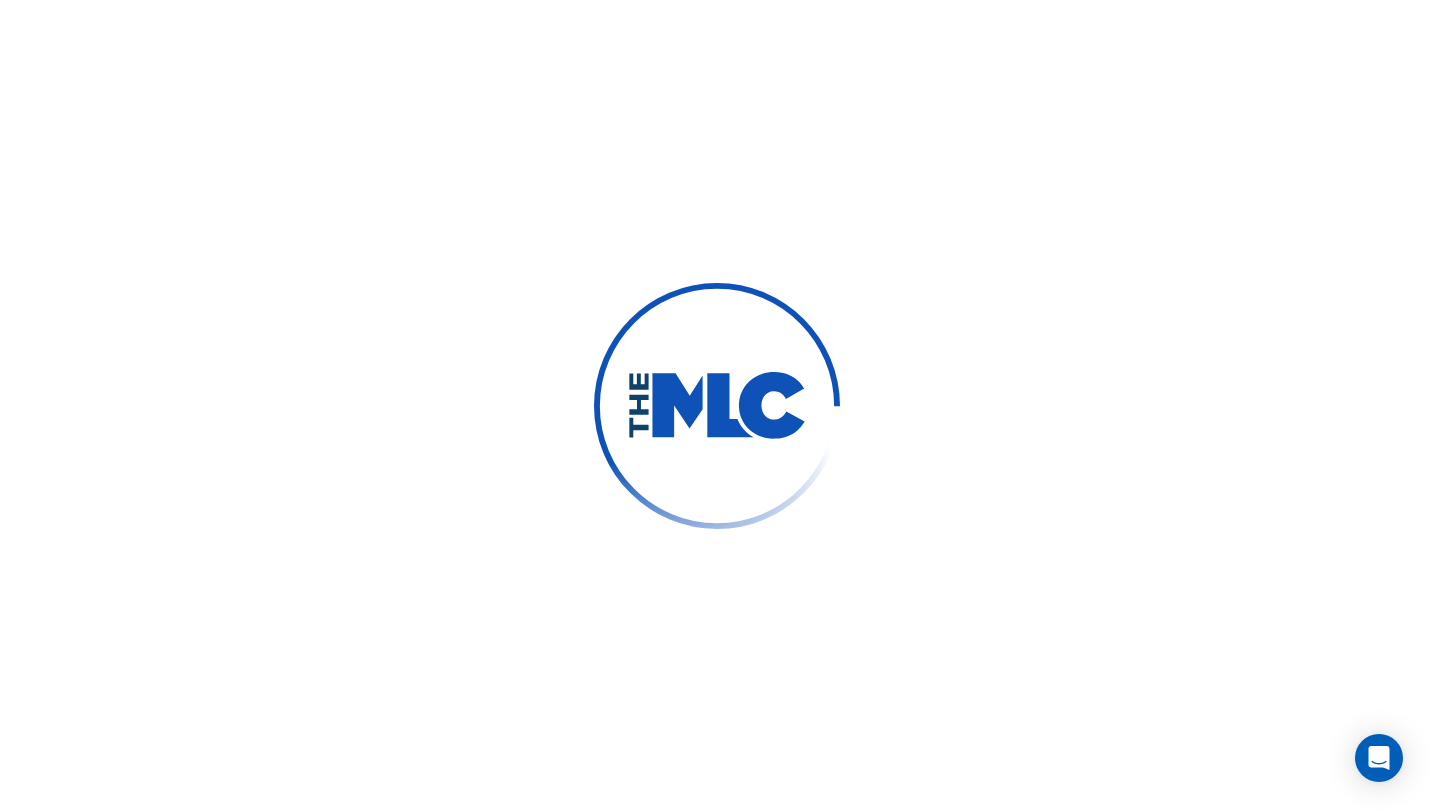 scroll, scrollTop: 0, scrollLeft: 0, axis: both 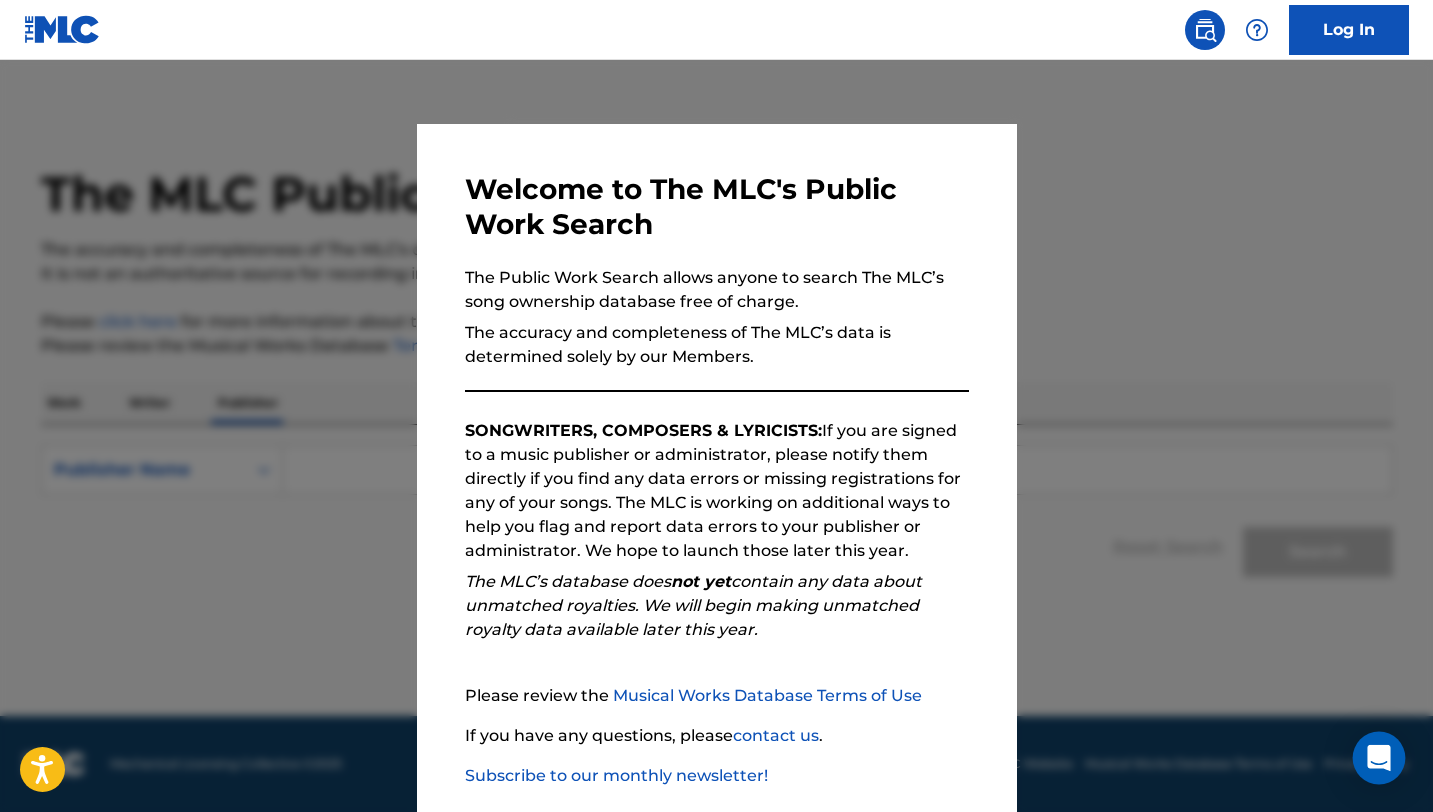 click at bounding box center [1379, 758] 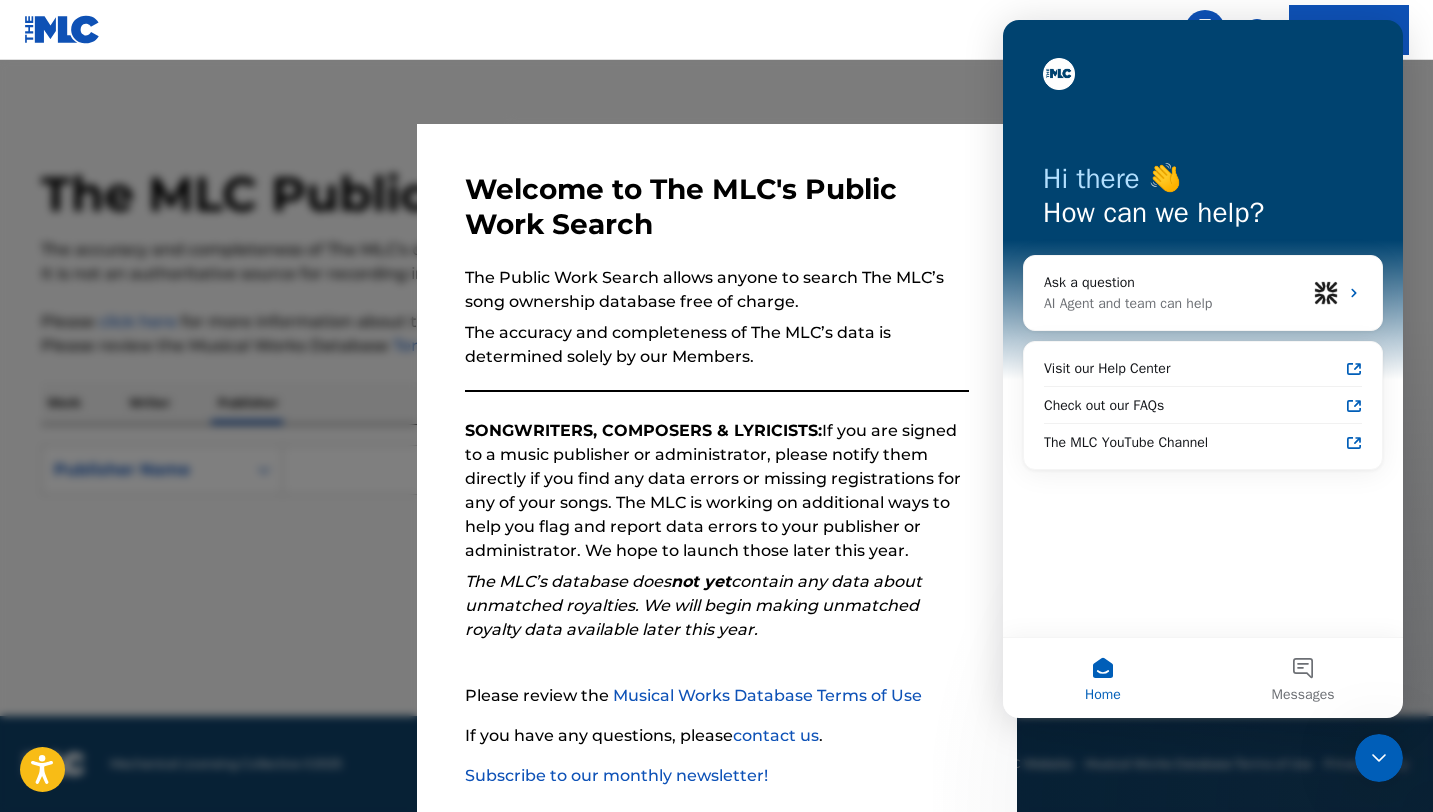 scroll, scrollTop: 0, scrollLeft: 0, axis: both 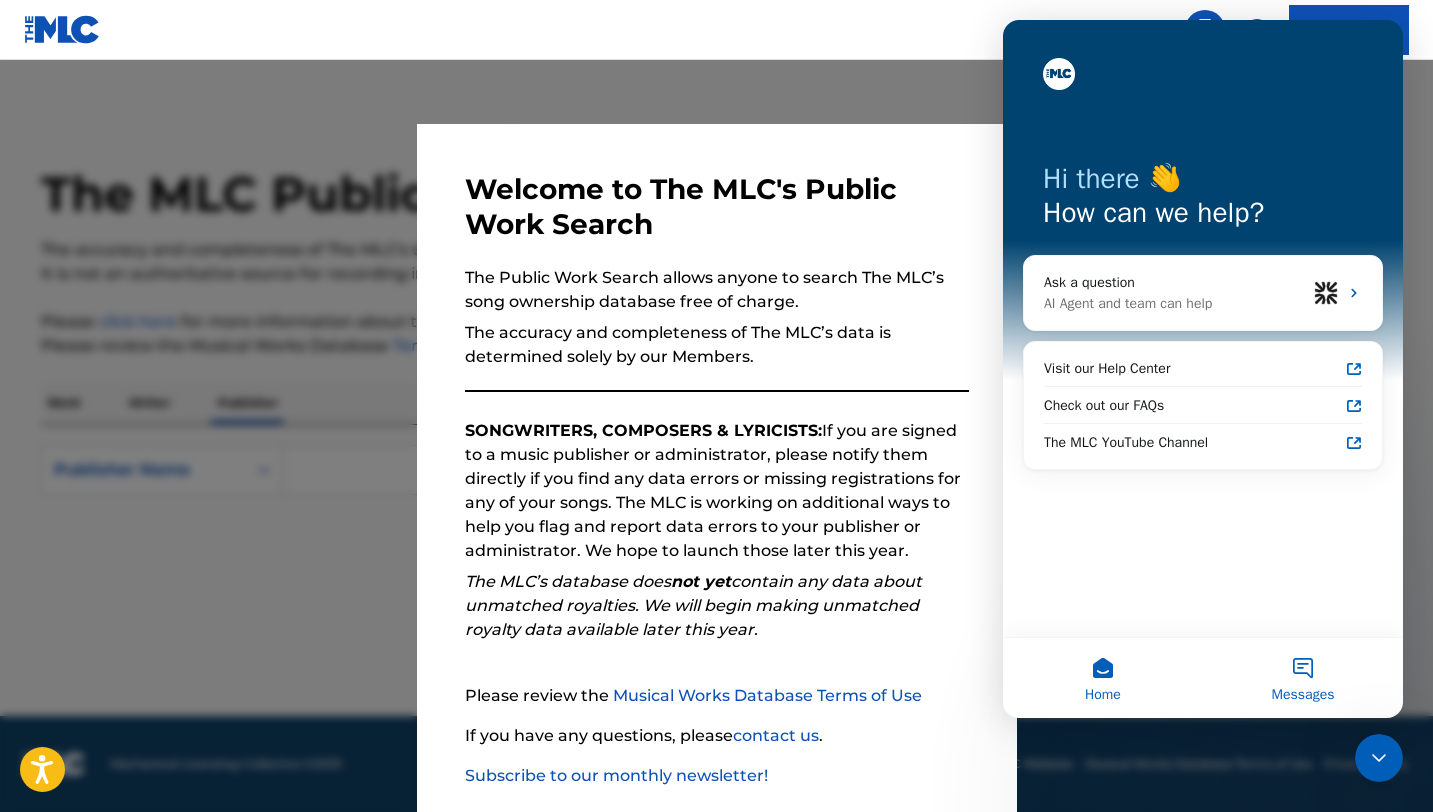 click on "Messages" at bounding box center (1303, 678) 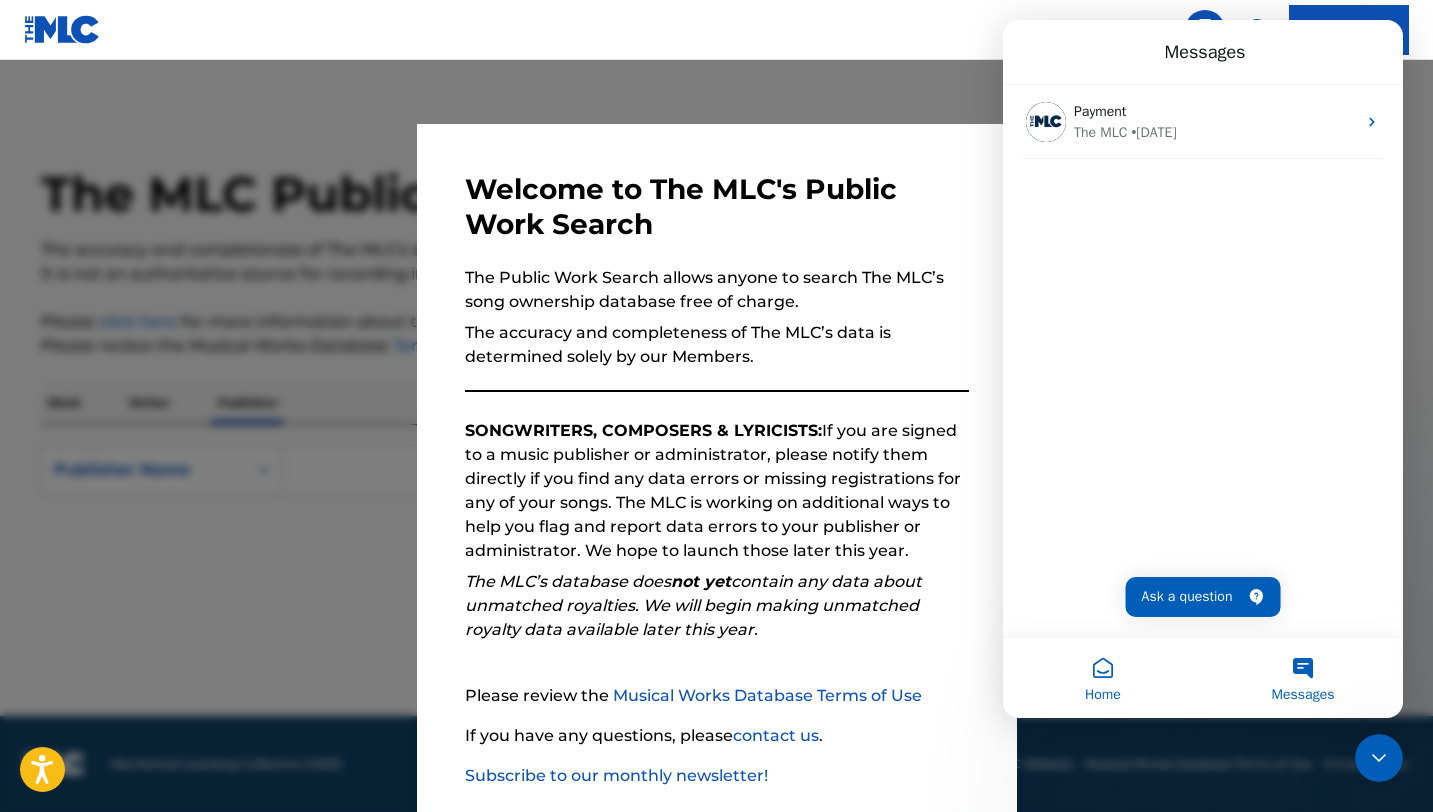 click on "Home" at bounding box center (1103, 678) 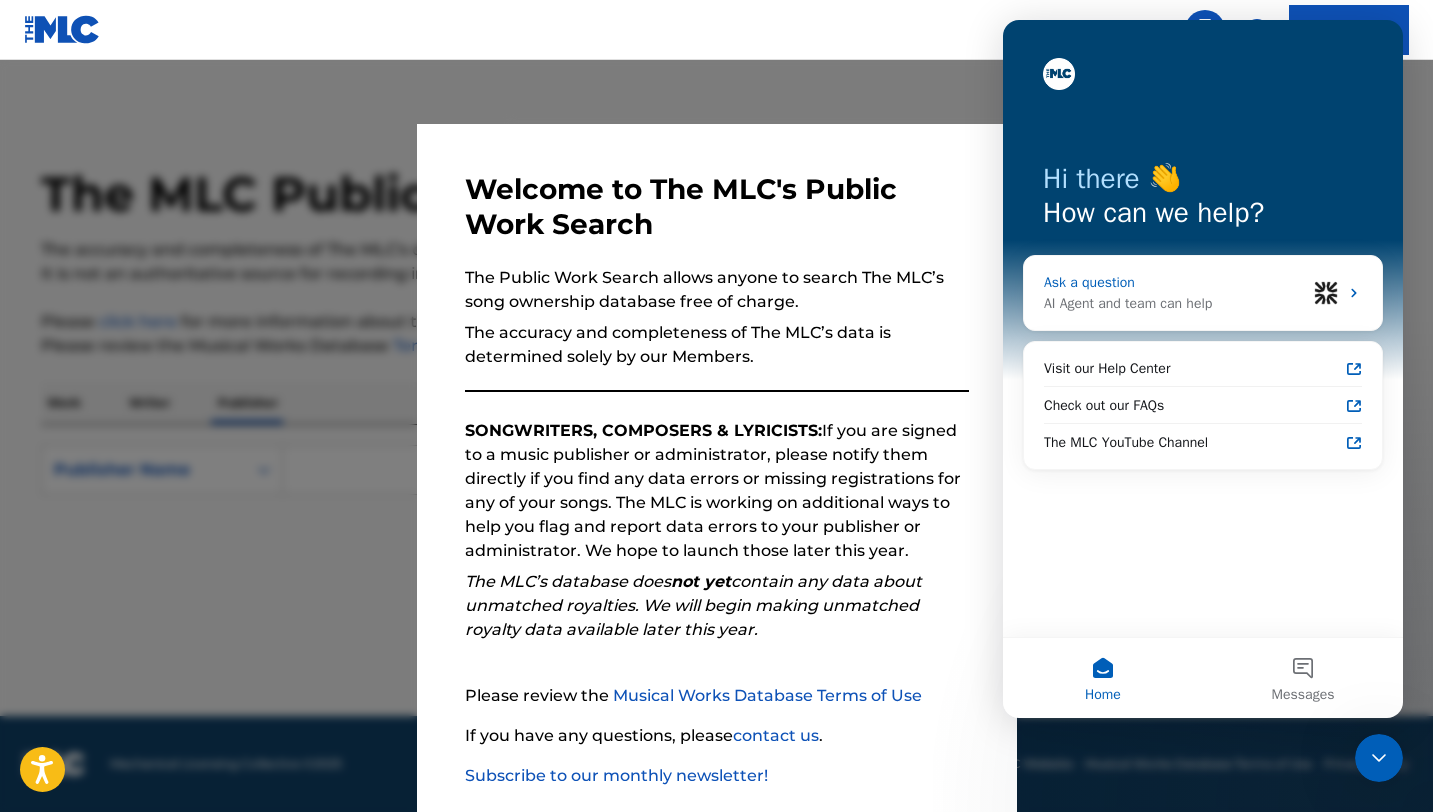 click on "AI Agent and team can help" at bounding box center (1175, 303) 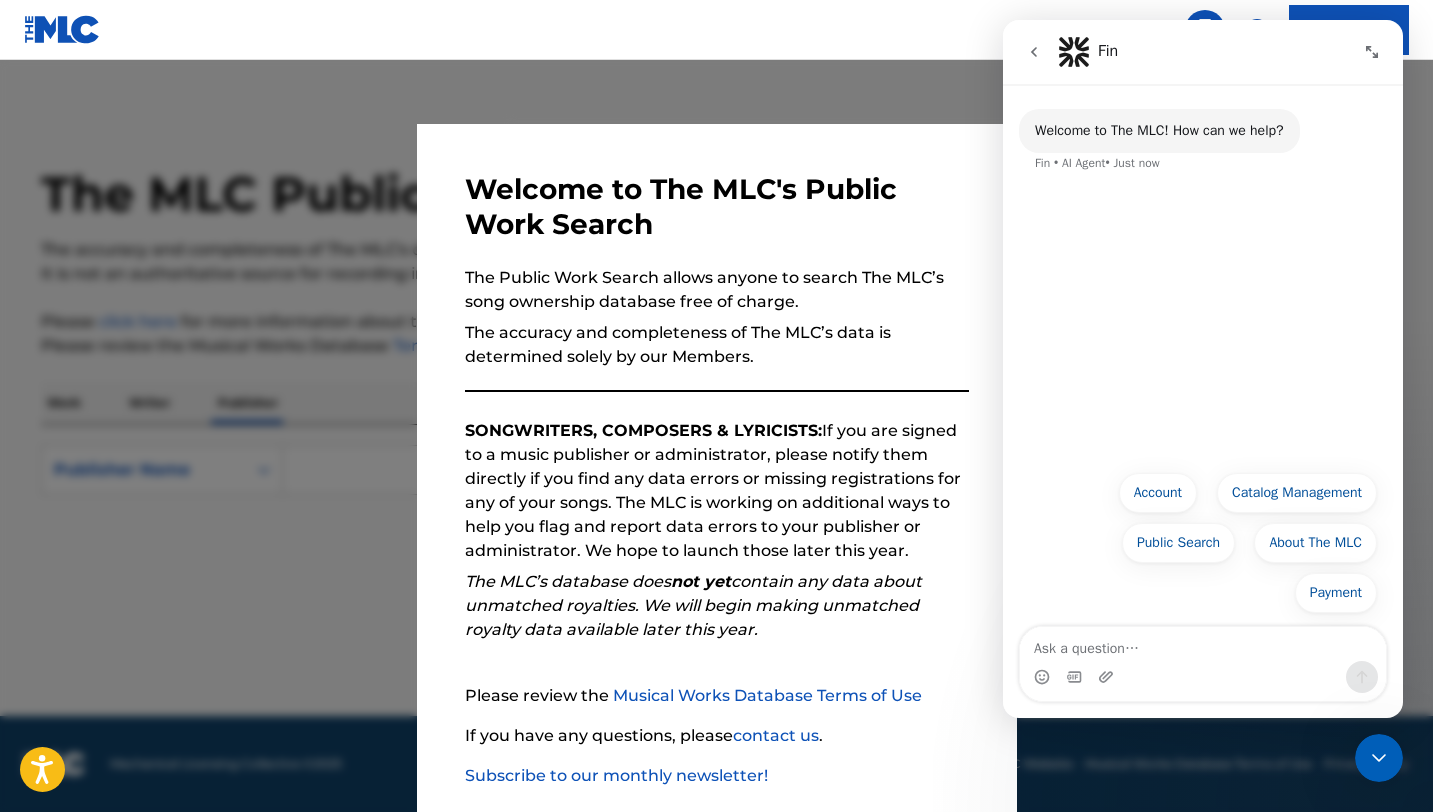 click 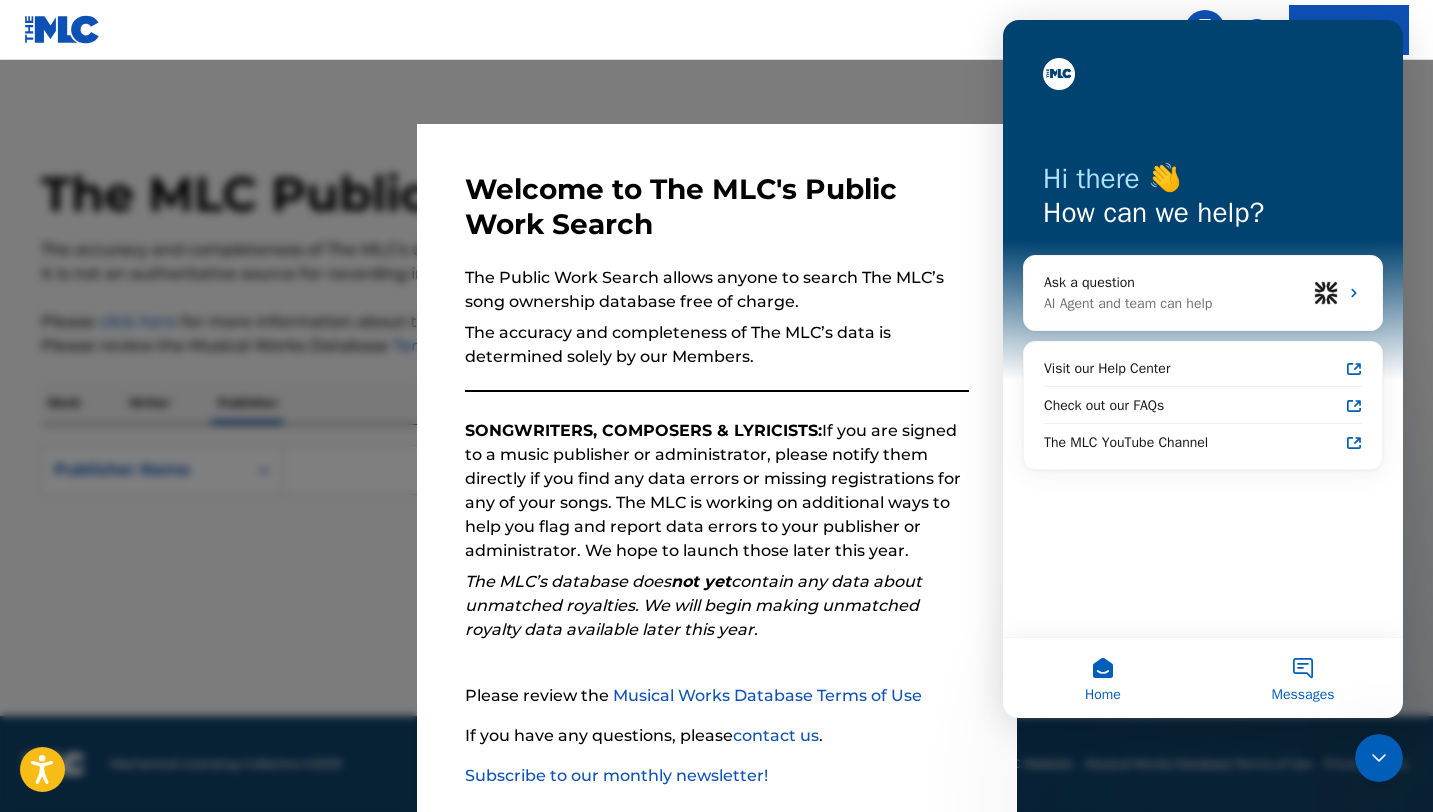click on "Messages" at bounding box center (1303, 695) 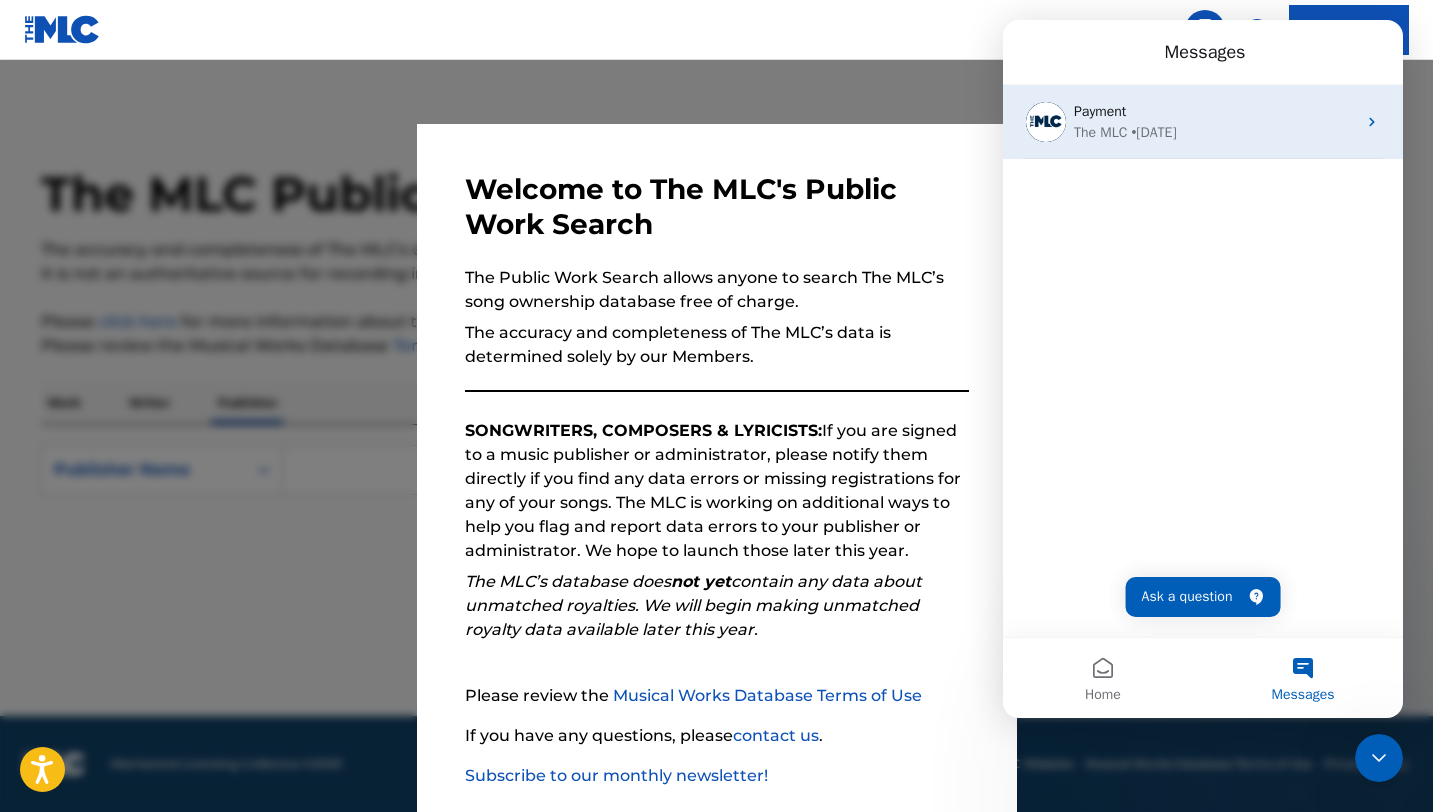 click on "Payment" at bounding box center [1215, 111] 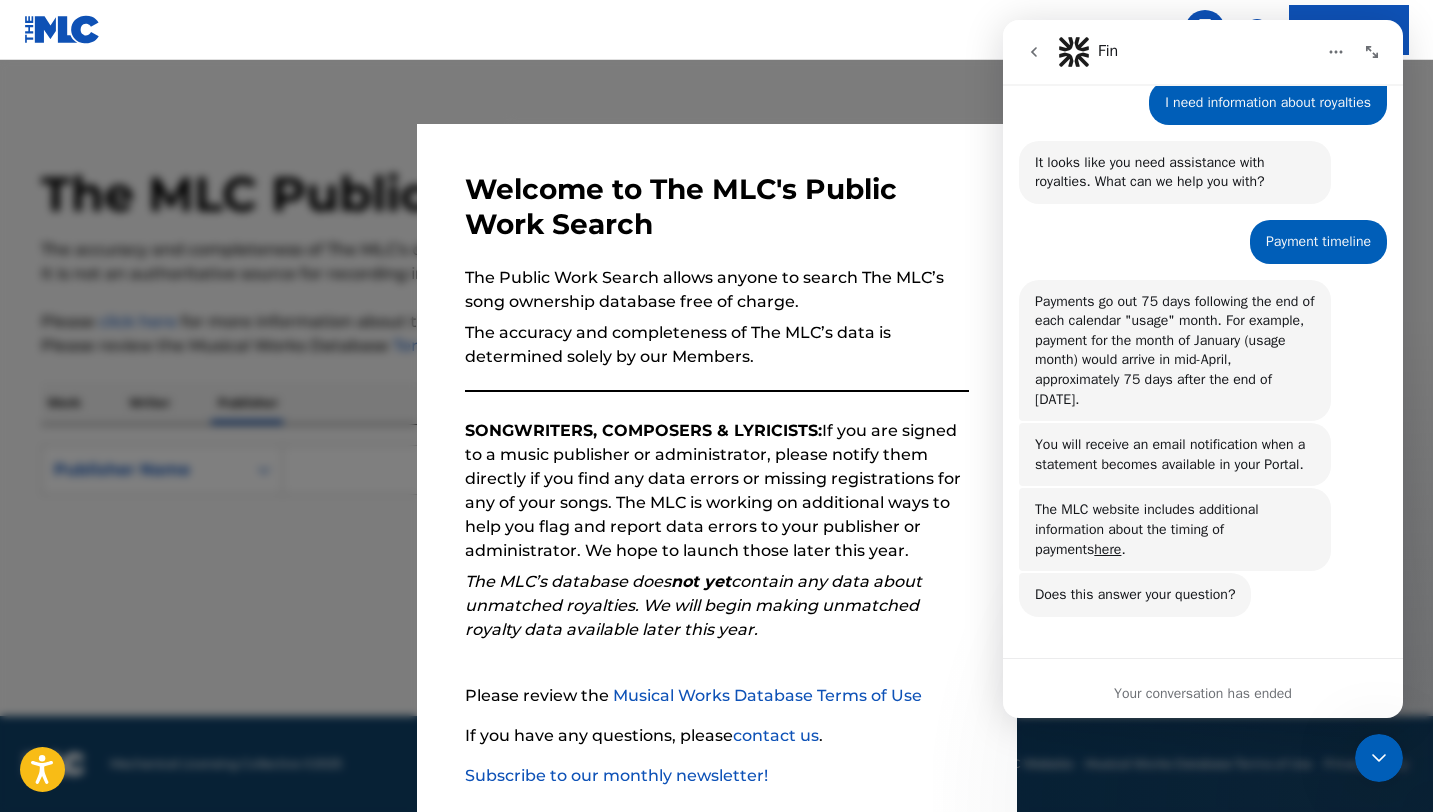 scroll, scrollTop: 0, scrollLeft: 0, axis: both 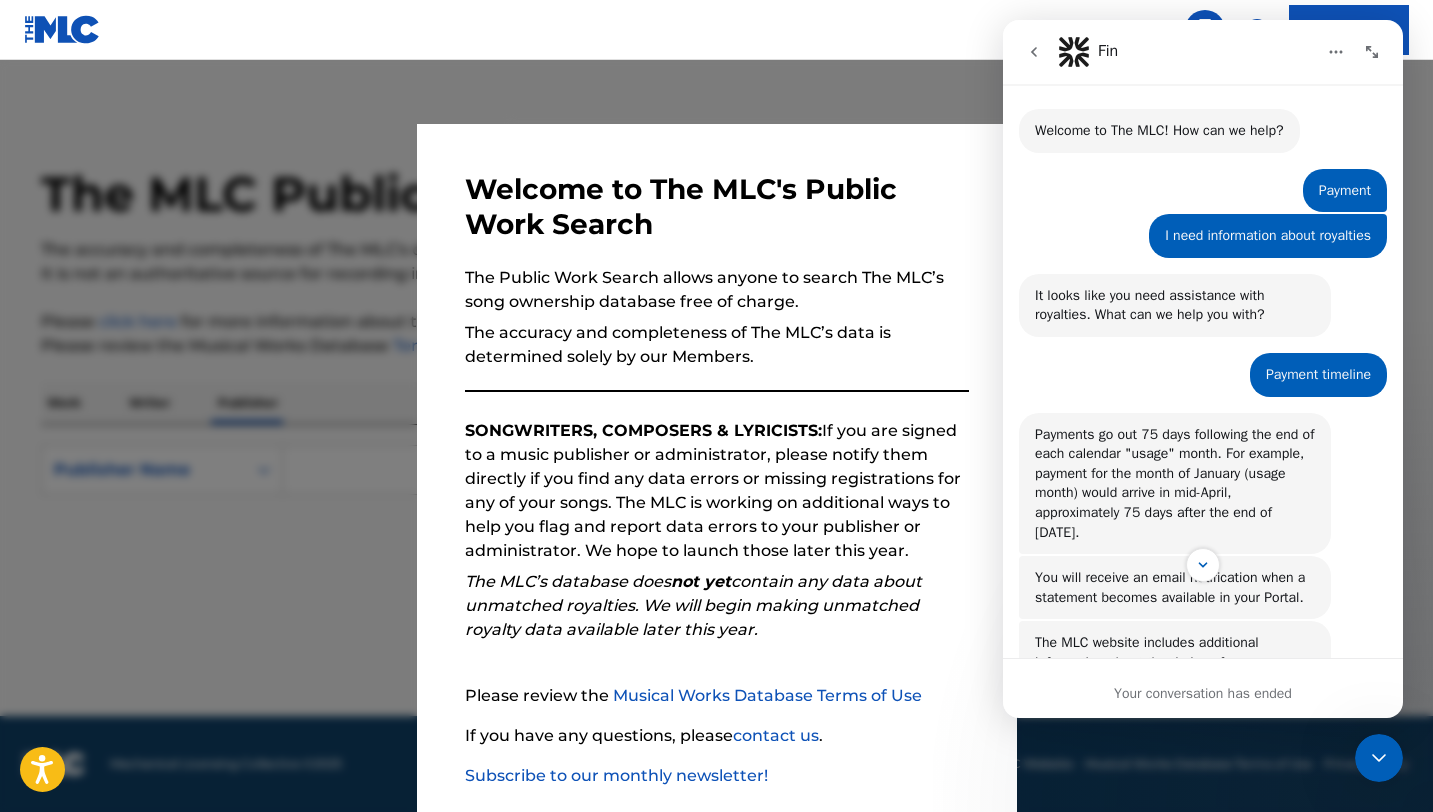 click 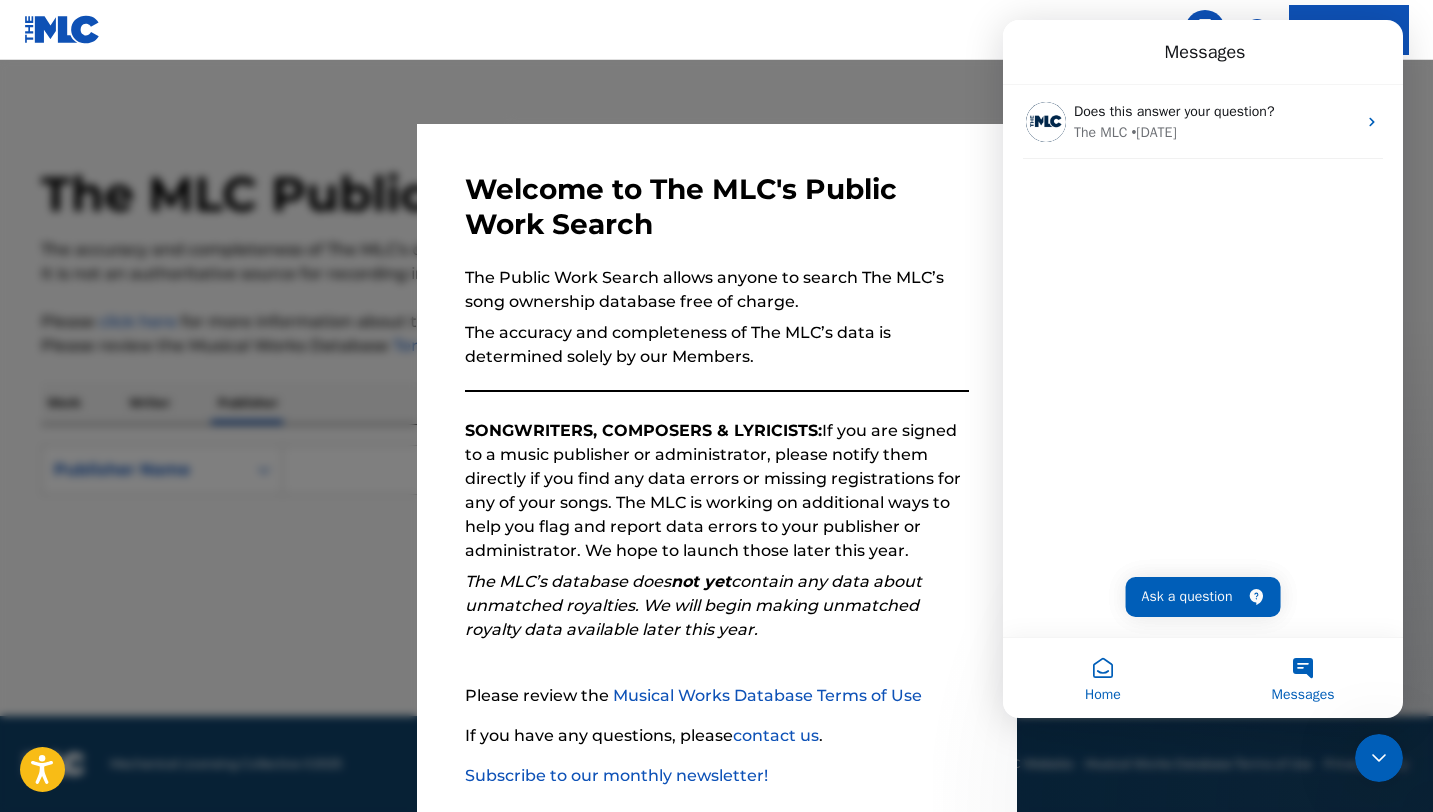 click on "Home" at bounding box center (1103, 678) 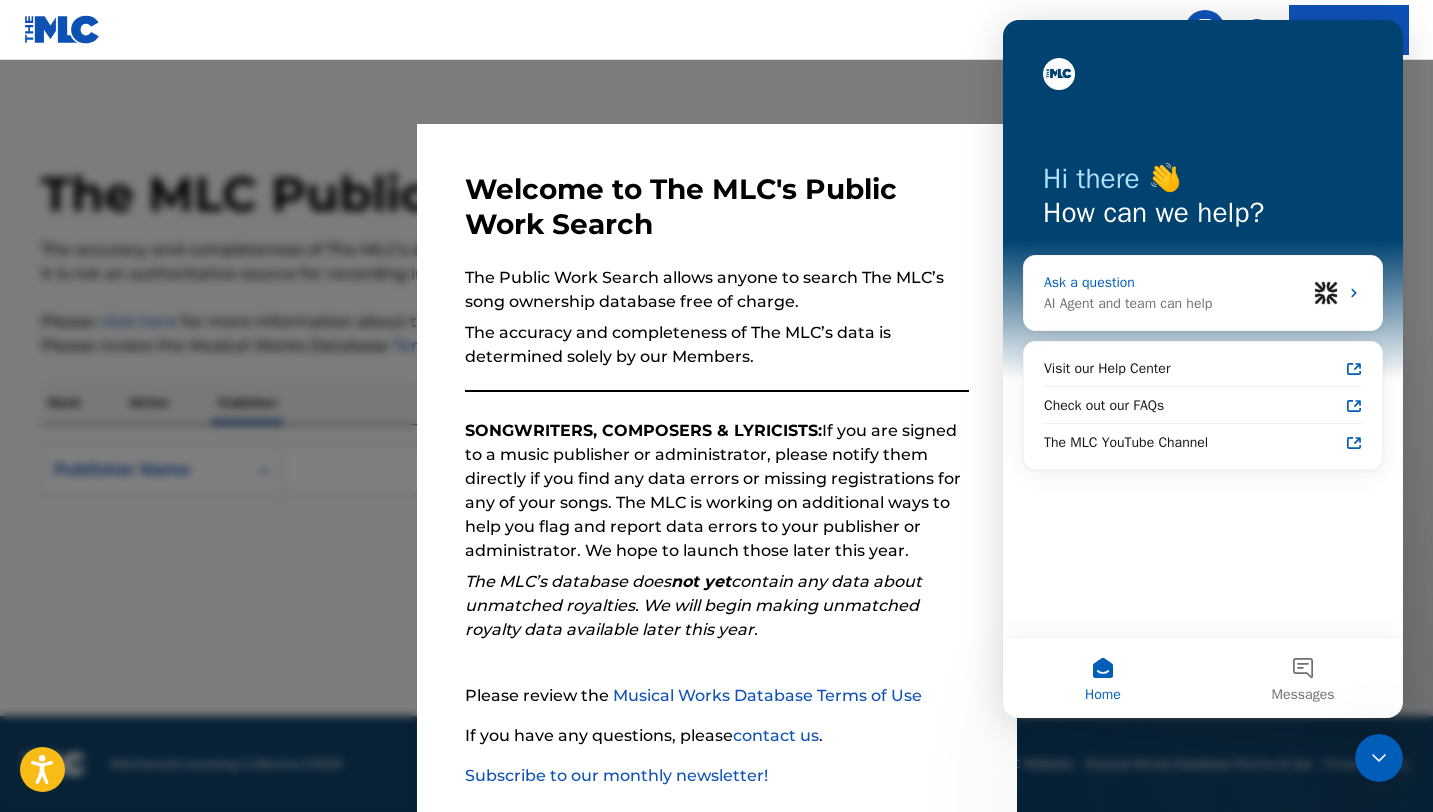 click on "Ask a question AI Agent and team can help" at bounding box center (1203, 293) 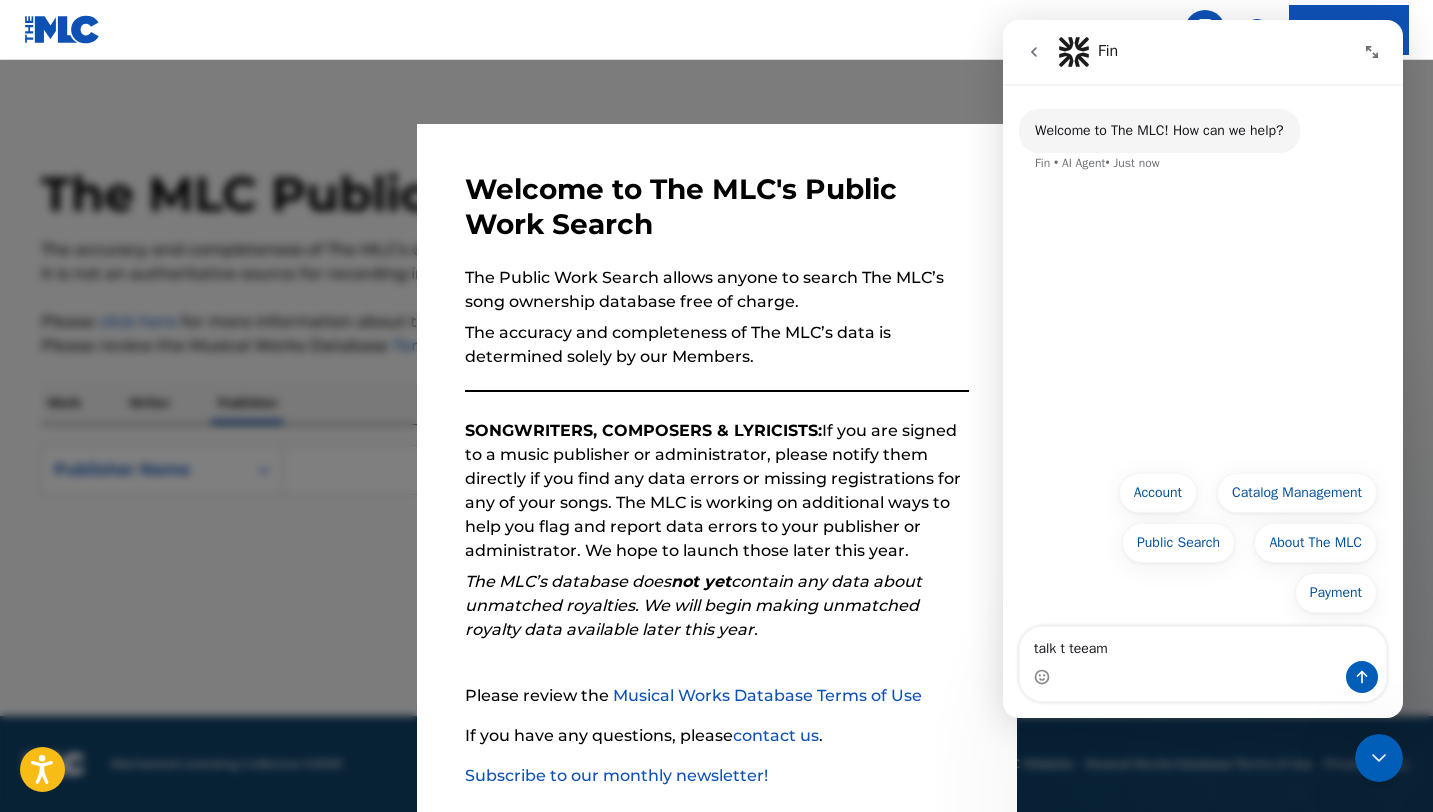 click on "talk t teeam" at bounding box center [1203, 644] 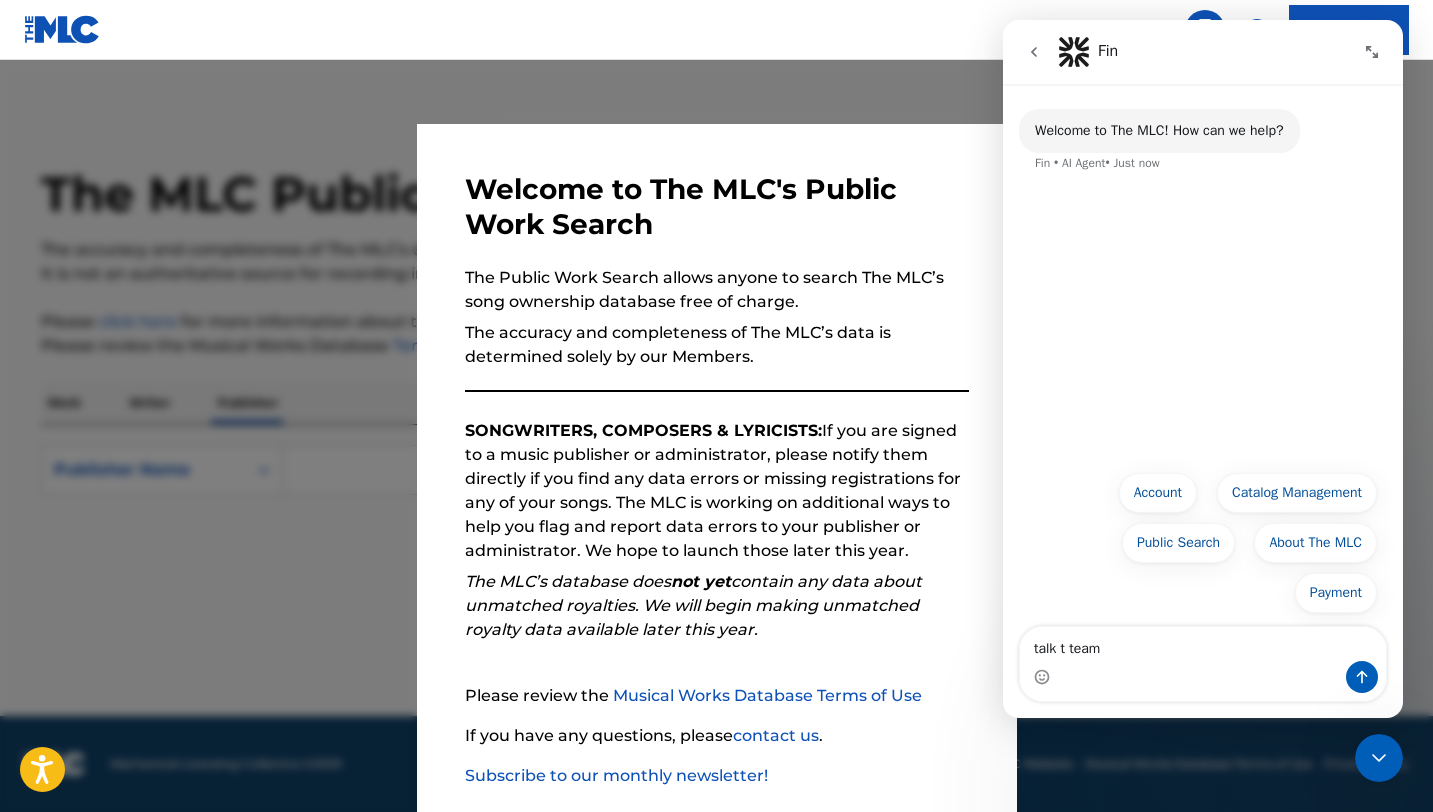 click on "talk t team" at bounding box center (1203, 644) 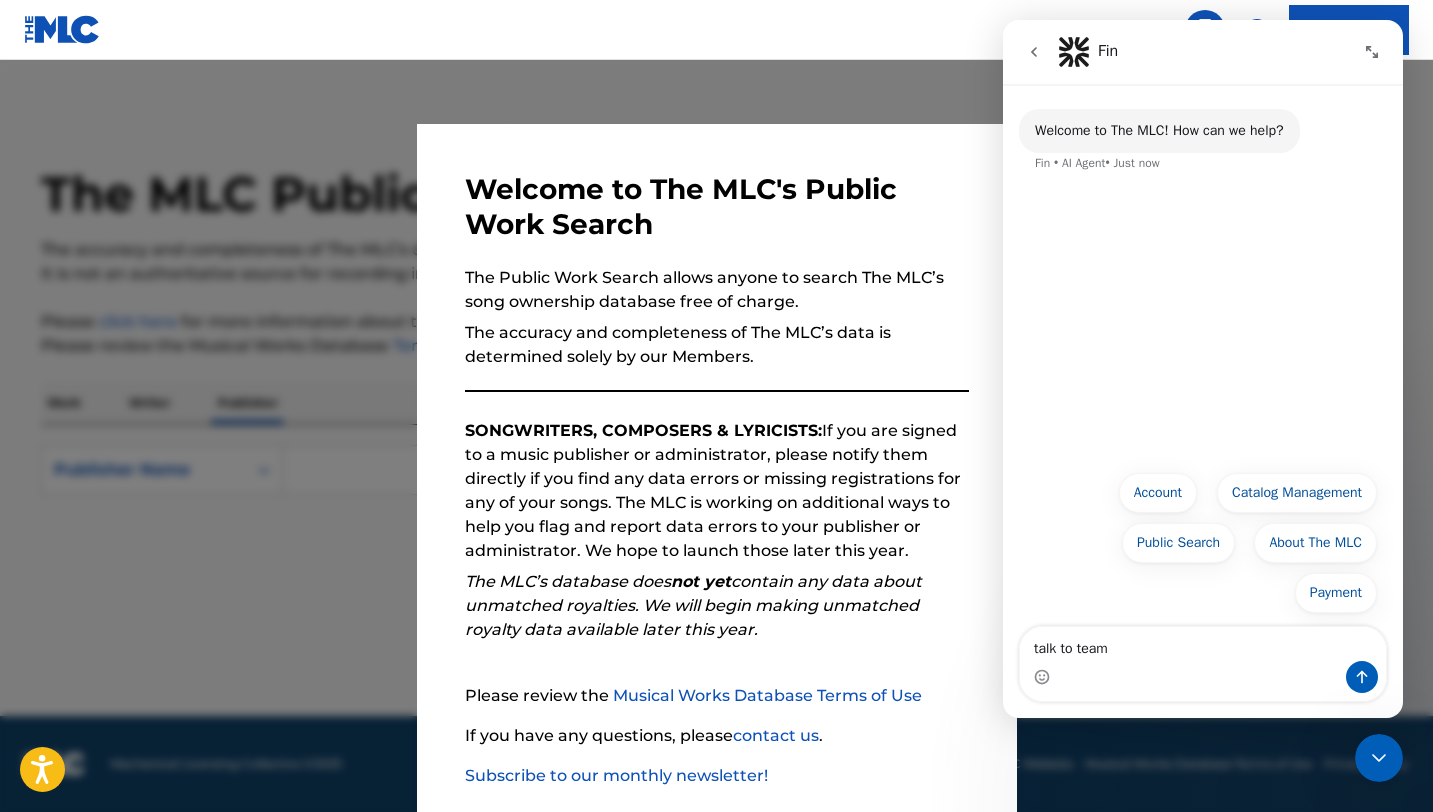 type on "talk to team" 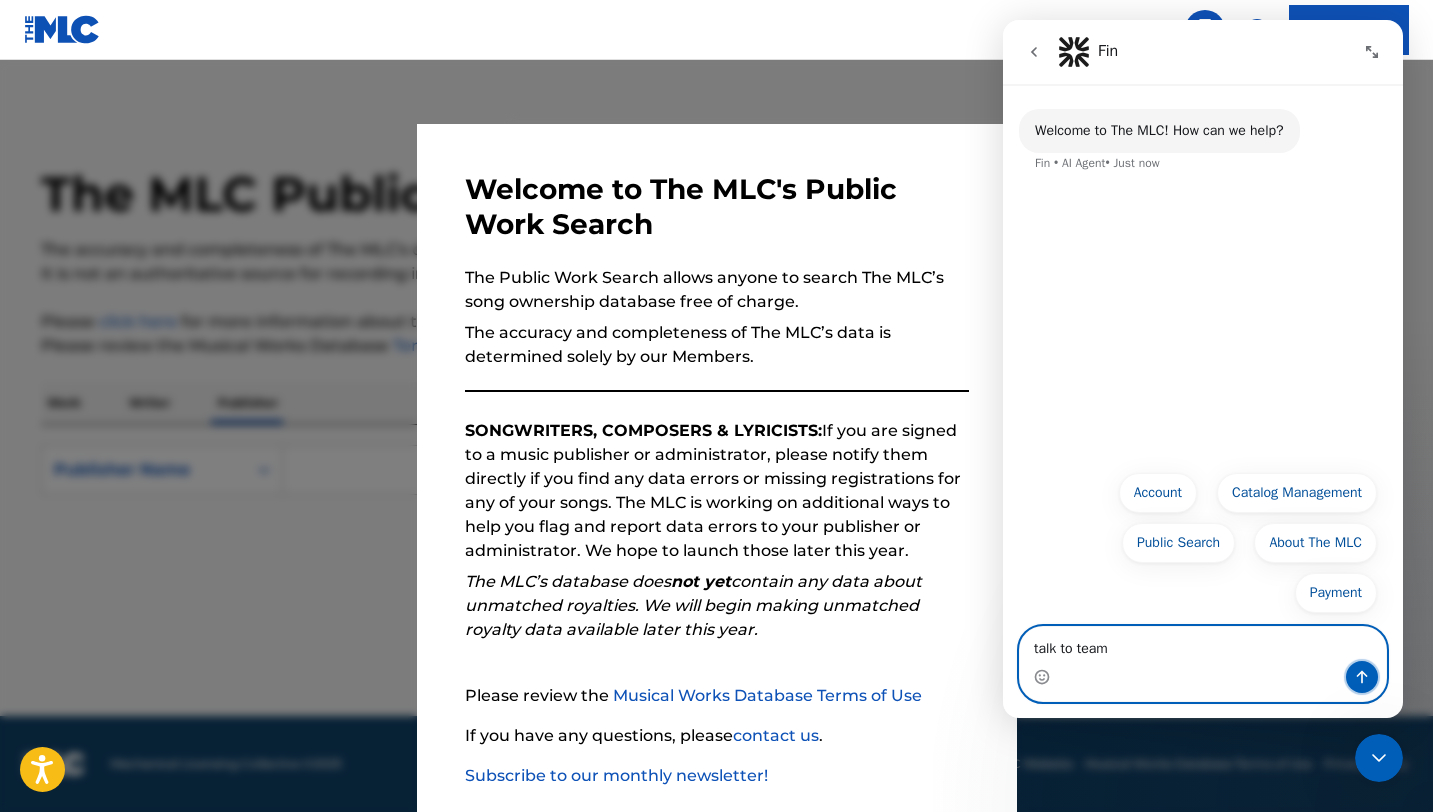 click at bounding box center (1362, 677) 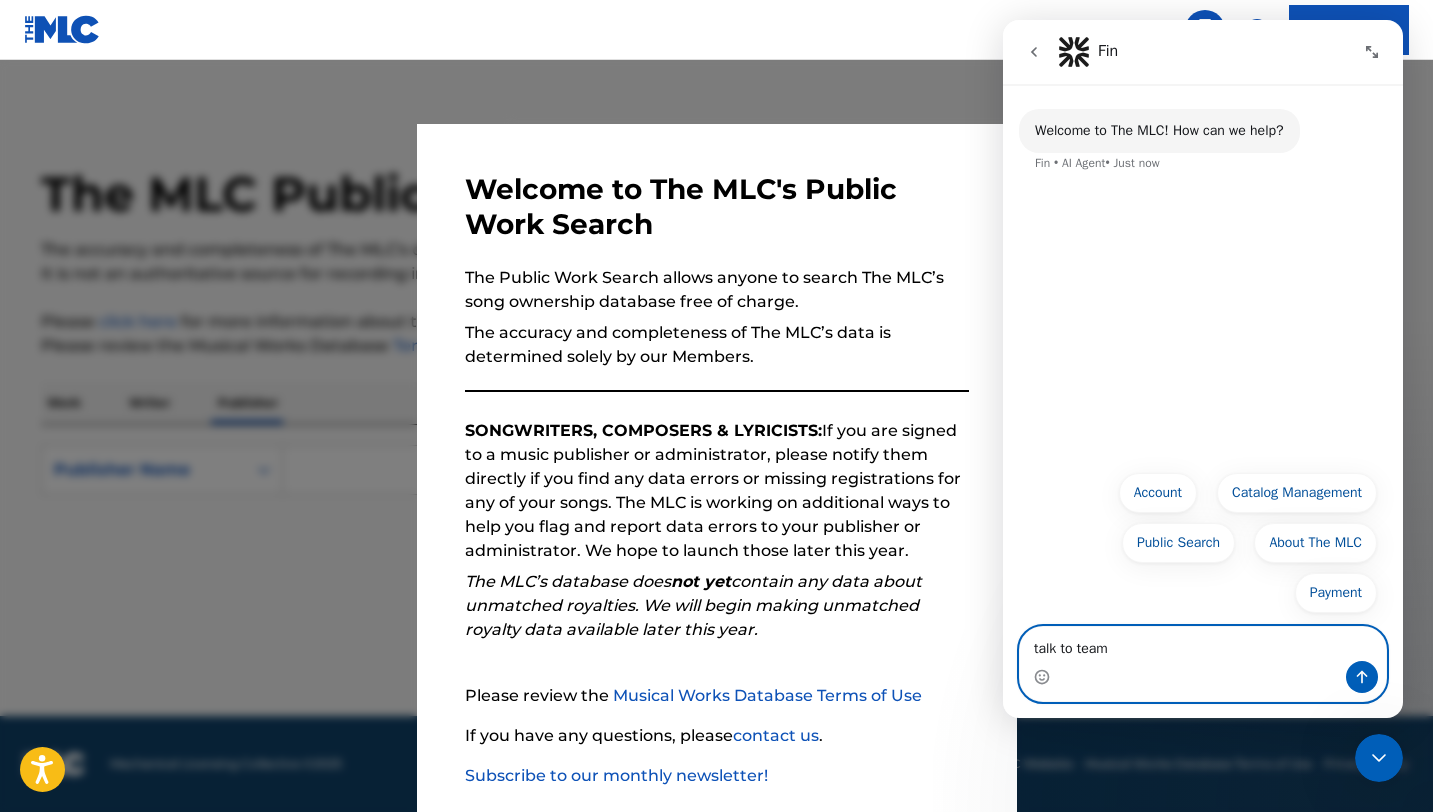 type 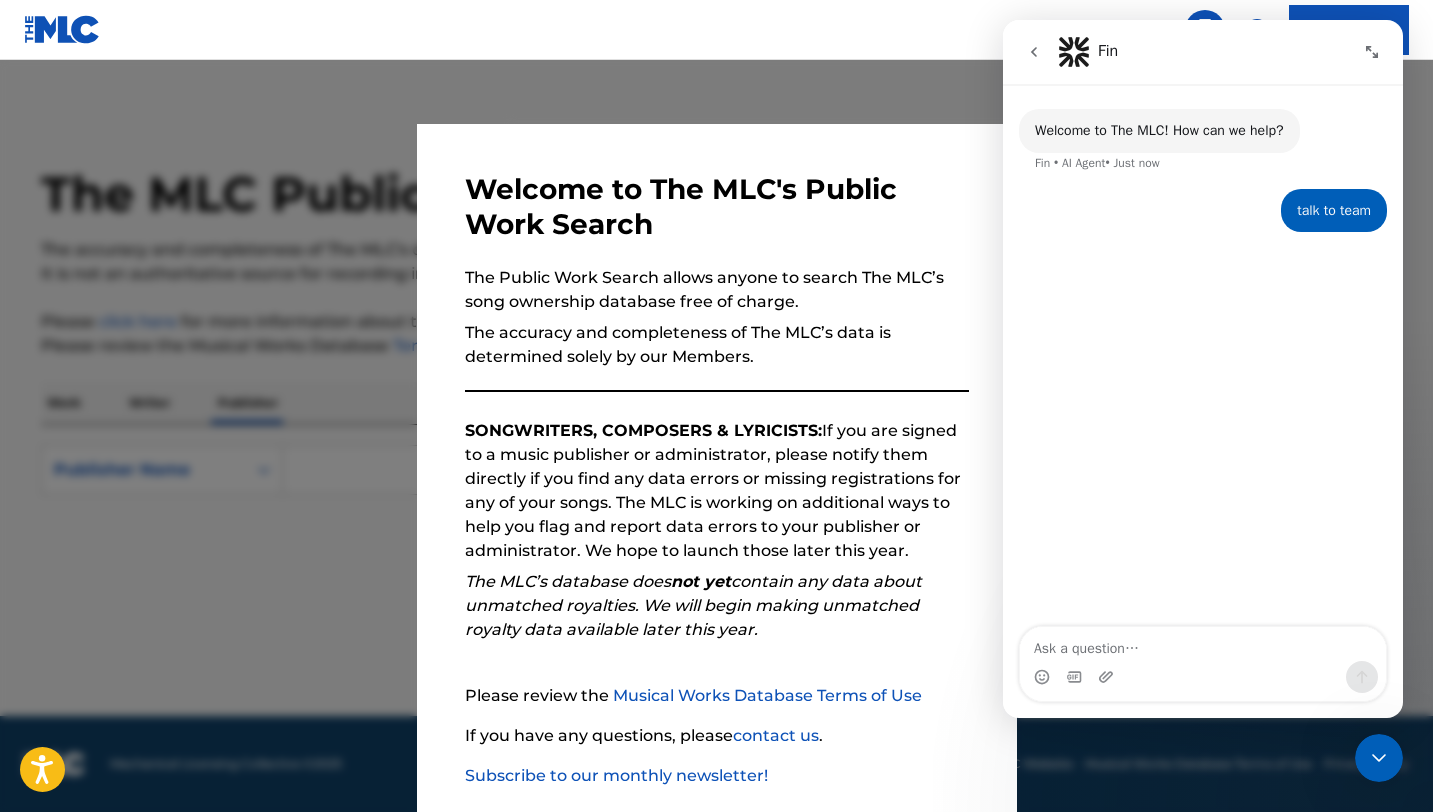 drag, startPoint x: 1380, startPoint y: 750, endPoint x: 2272, endPoint y: 1019, distance: 931.6786 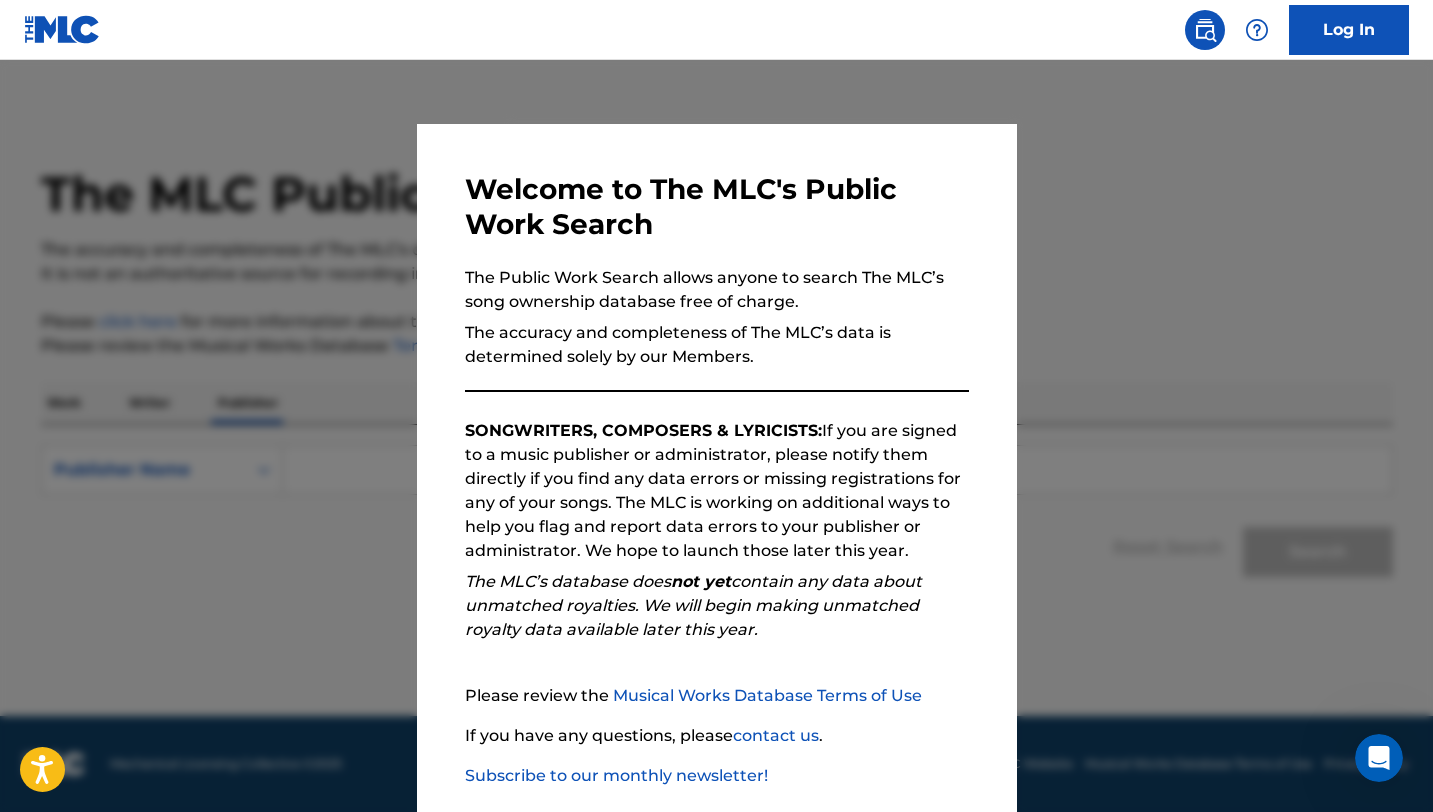 scroll, scrollTop: 0, scrollLeft: 0, axis: both 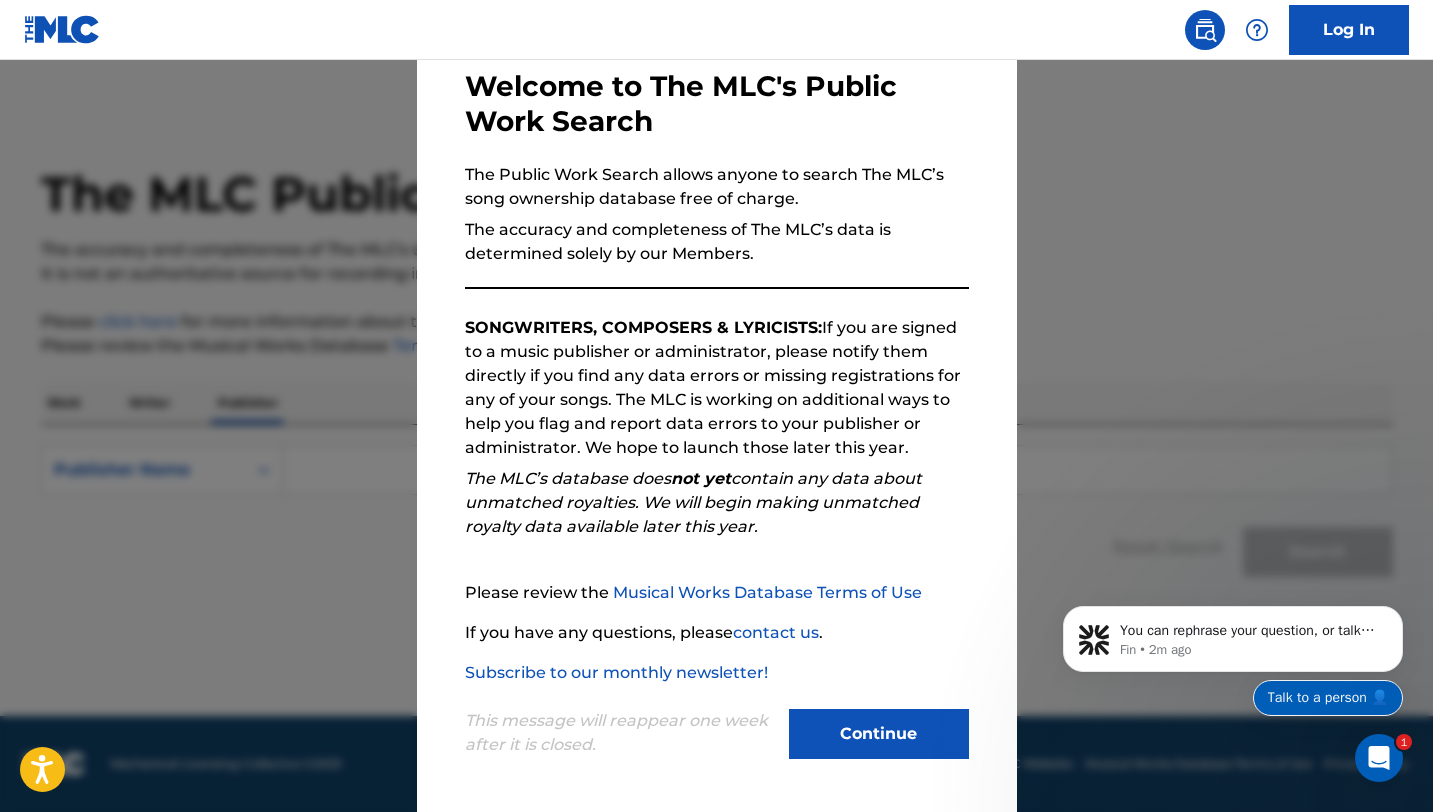 click on "Talk to a person 👤" at bounding box center (1328, 698) 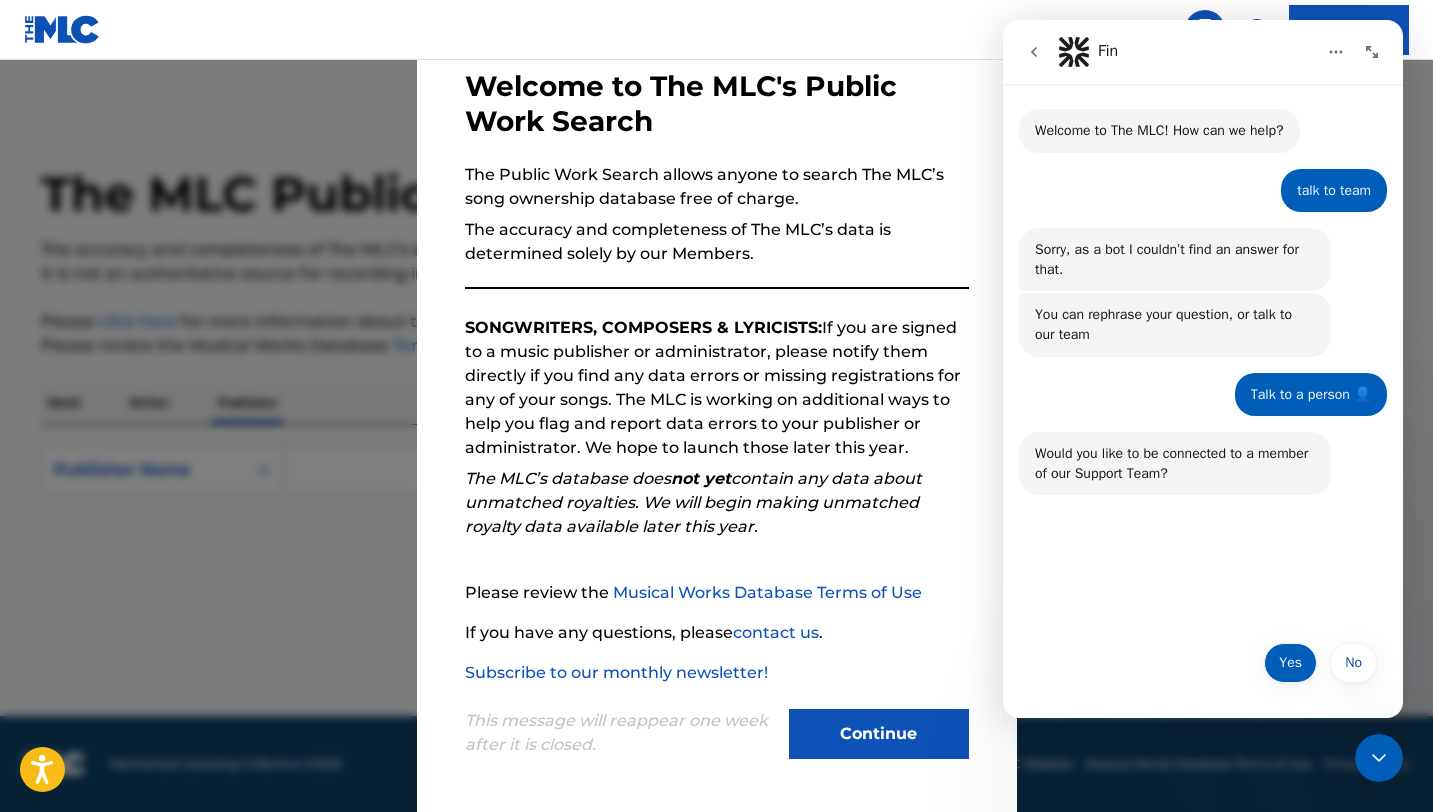 click on "Yes" at bounding box center [1290, 663] 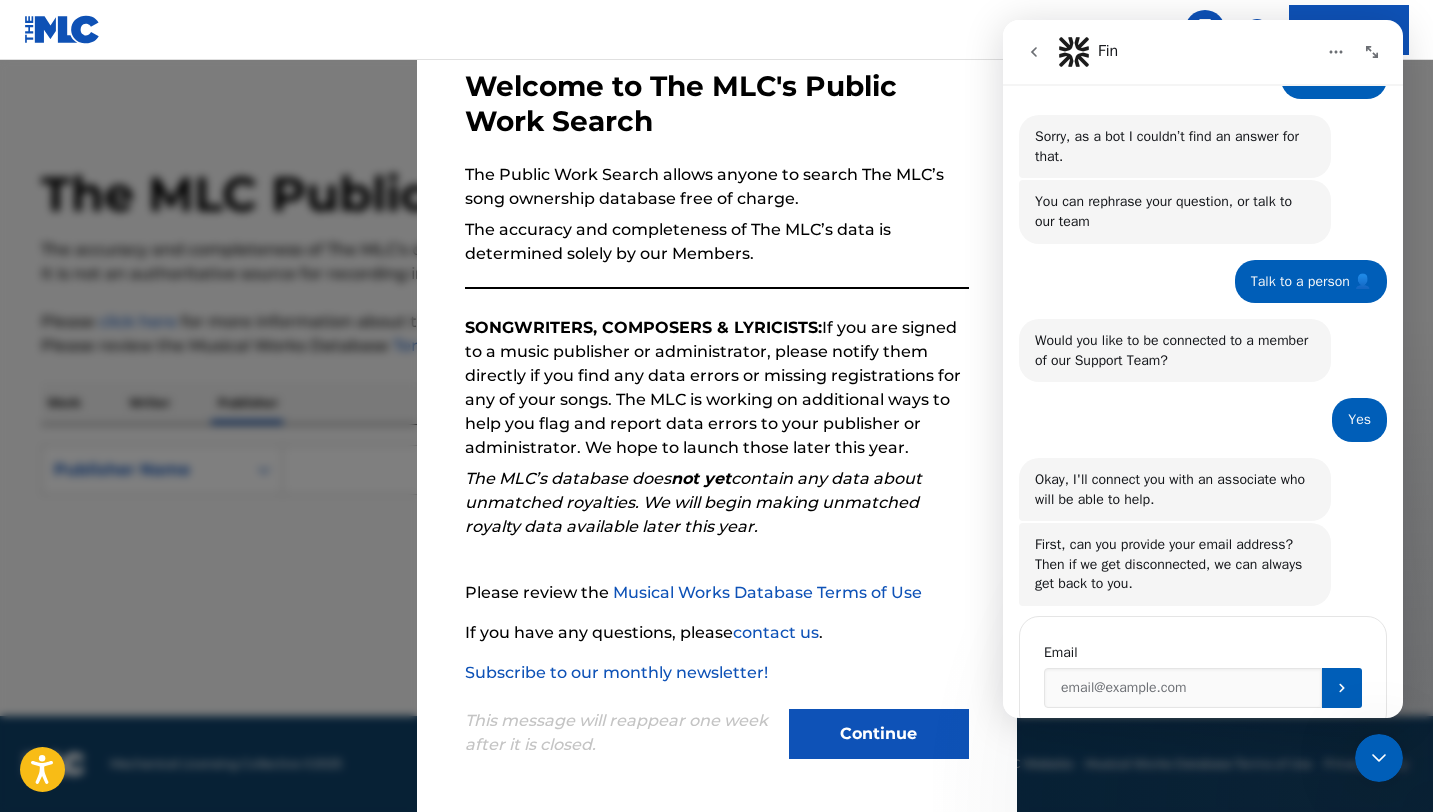 scroll, scrollTop: 181, scrollLeft: 0, axis: vertical 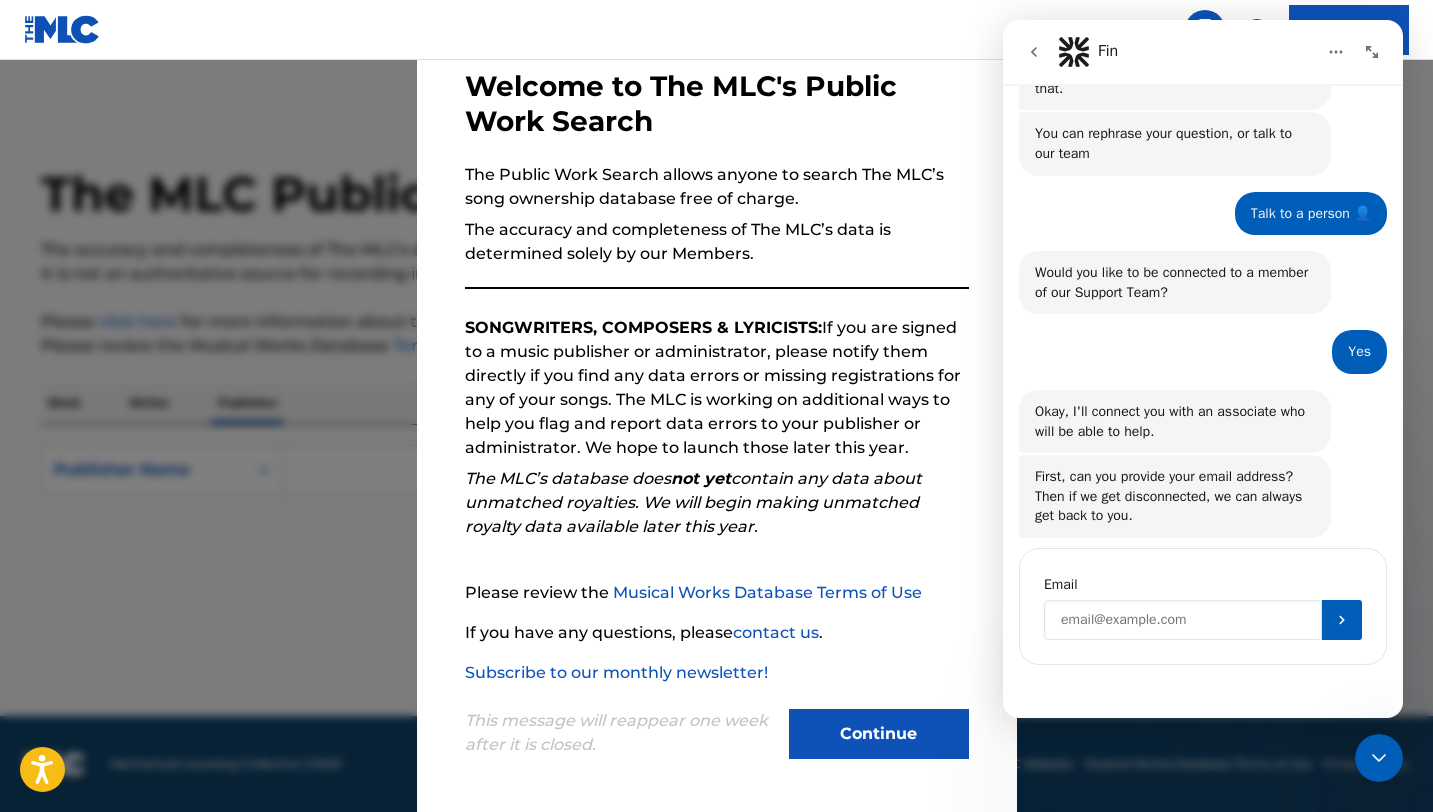 click at bounding box center [1183, 620] 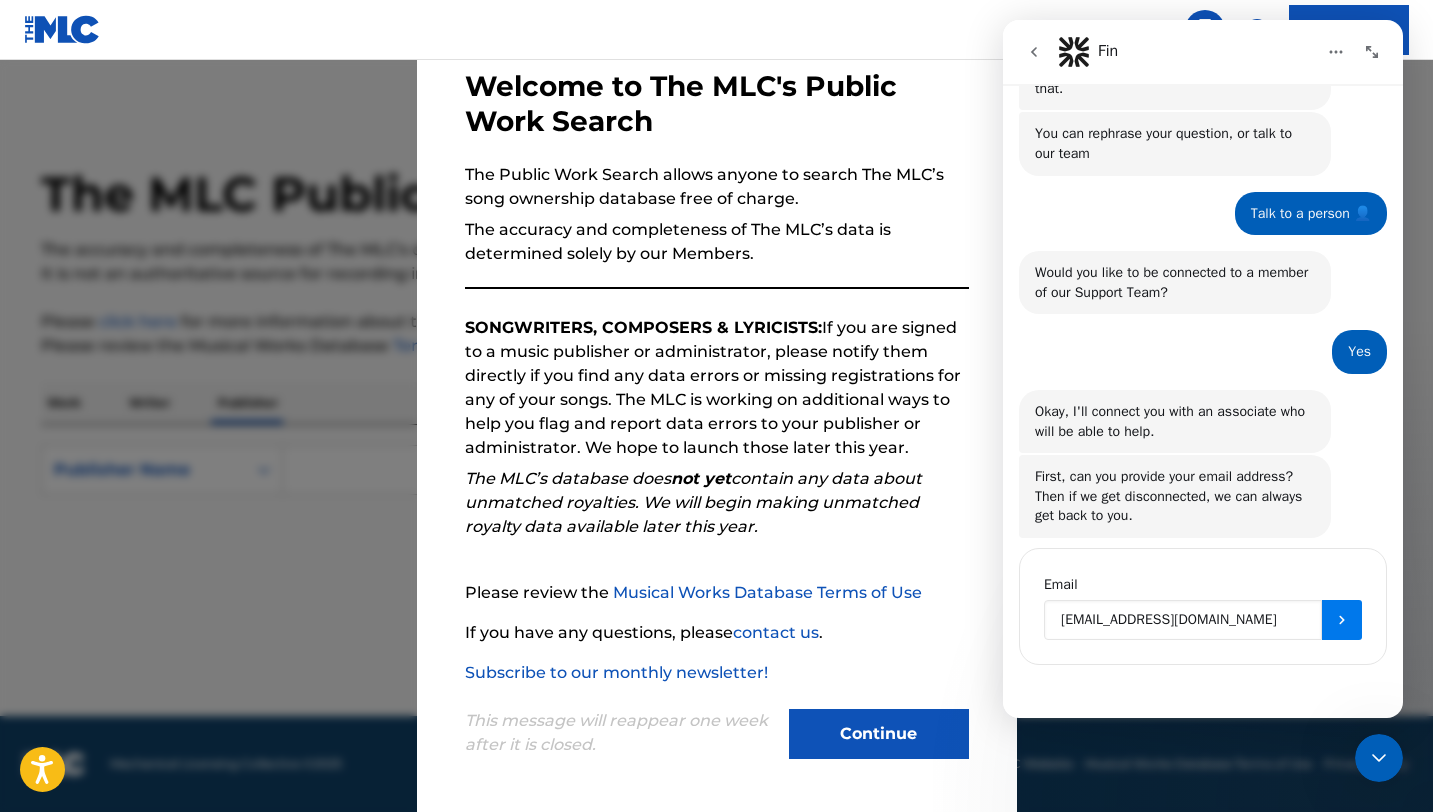 type on "[EMAIL_ADDRESS][DOMAIN_NAME]" 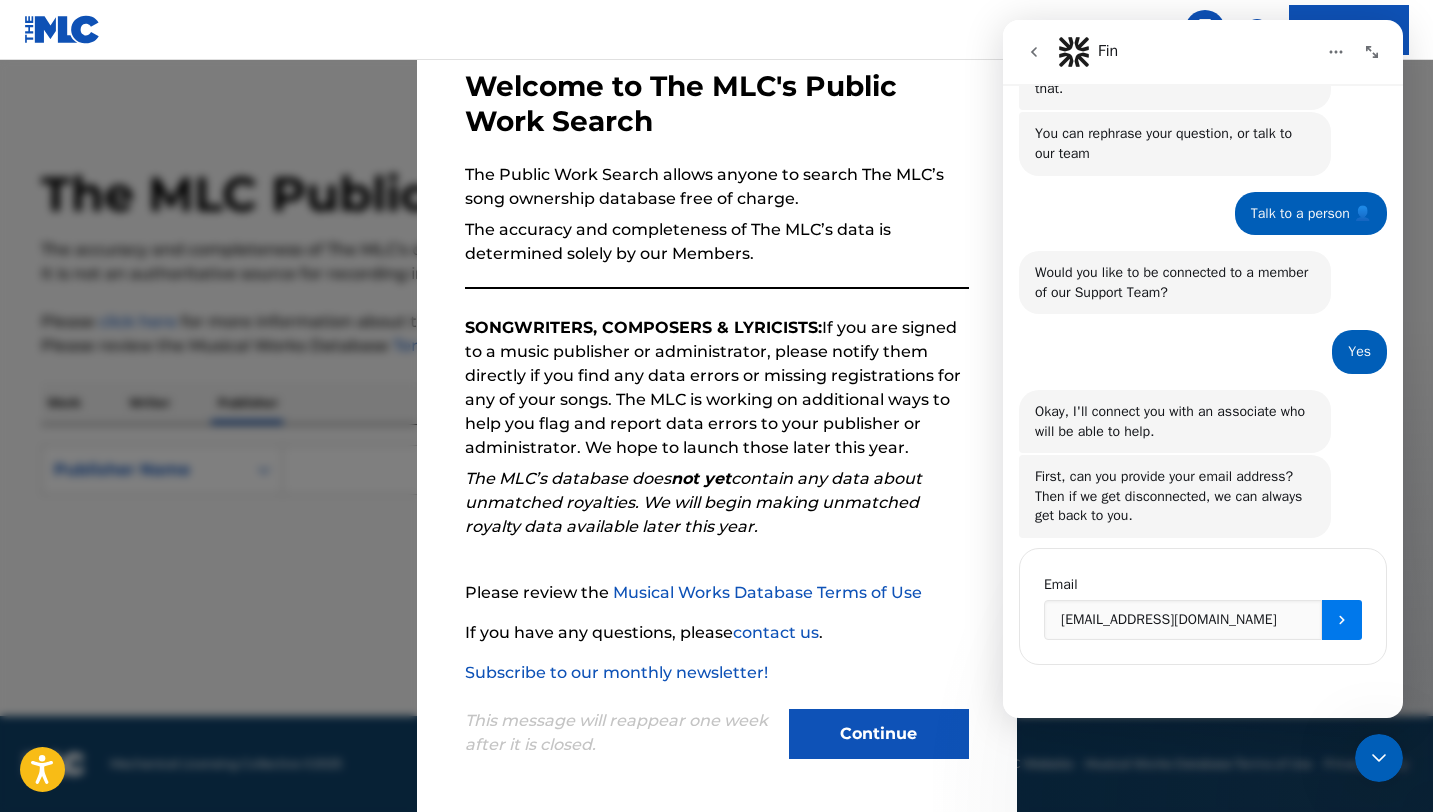 click 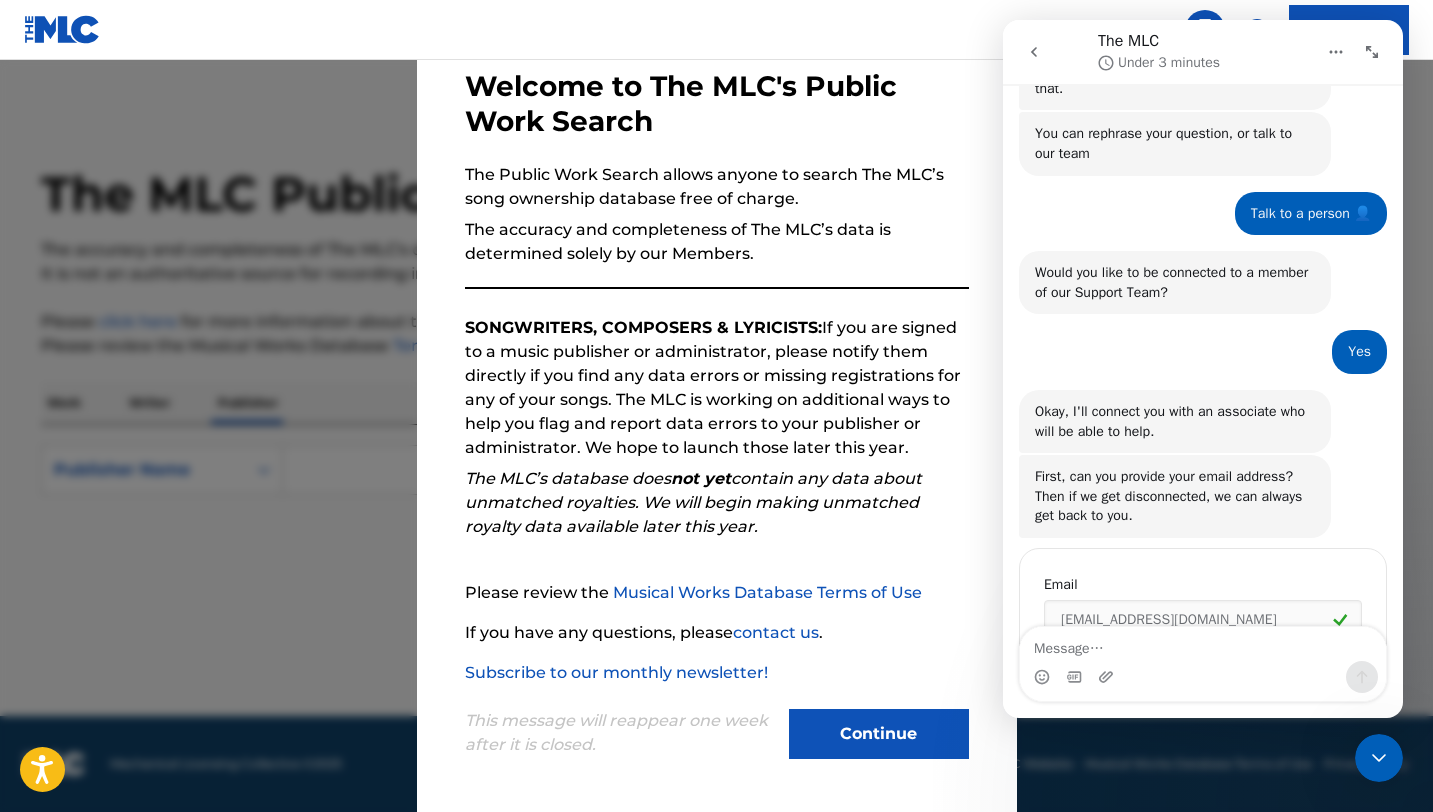 scroll, scrollTop: 253, scrollLeft: 0, axis: vertical 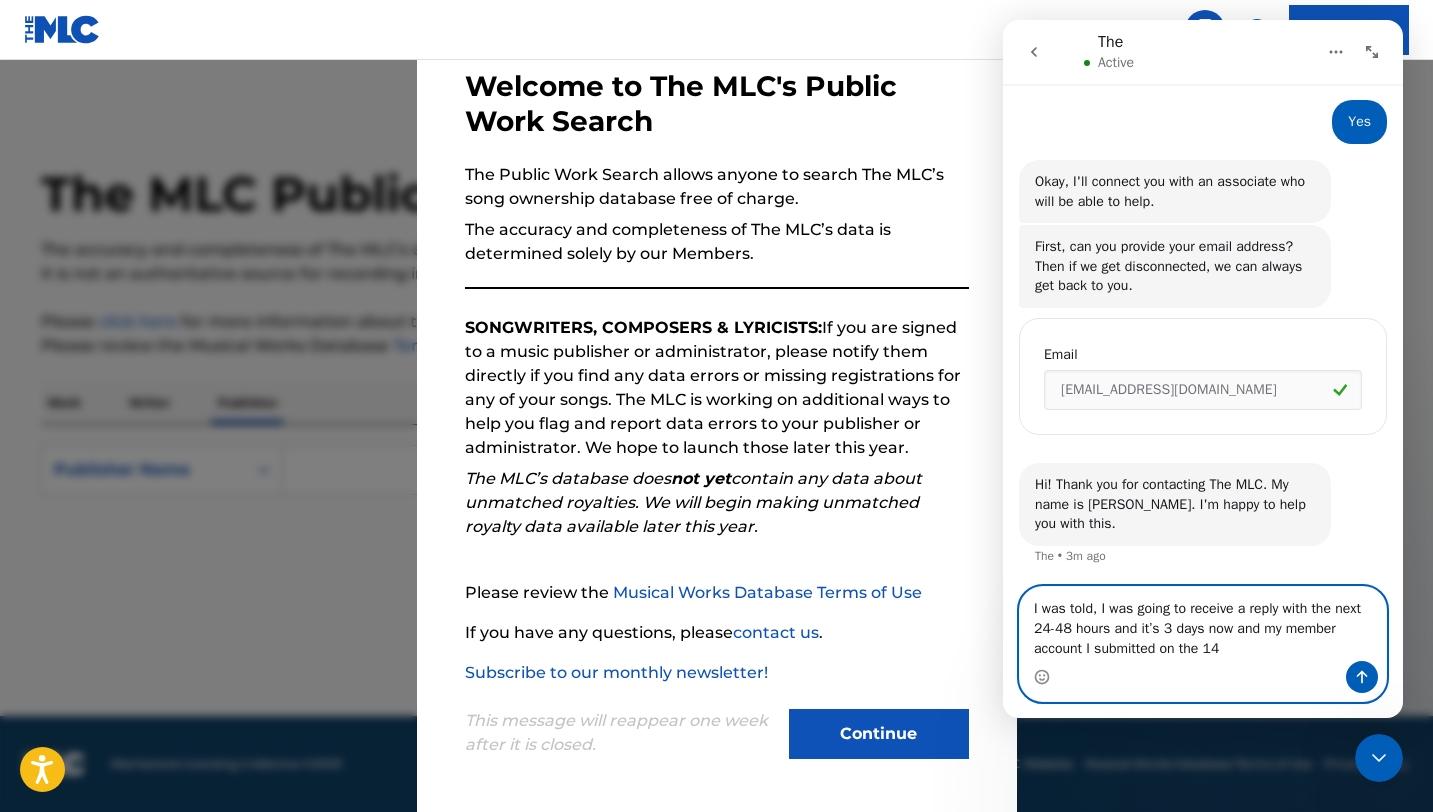 type on "I was told, I was going to receive a reply with the next 24-48 hours and it’s 3 days now and my member account I submitted on the 14" 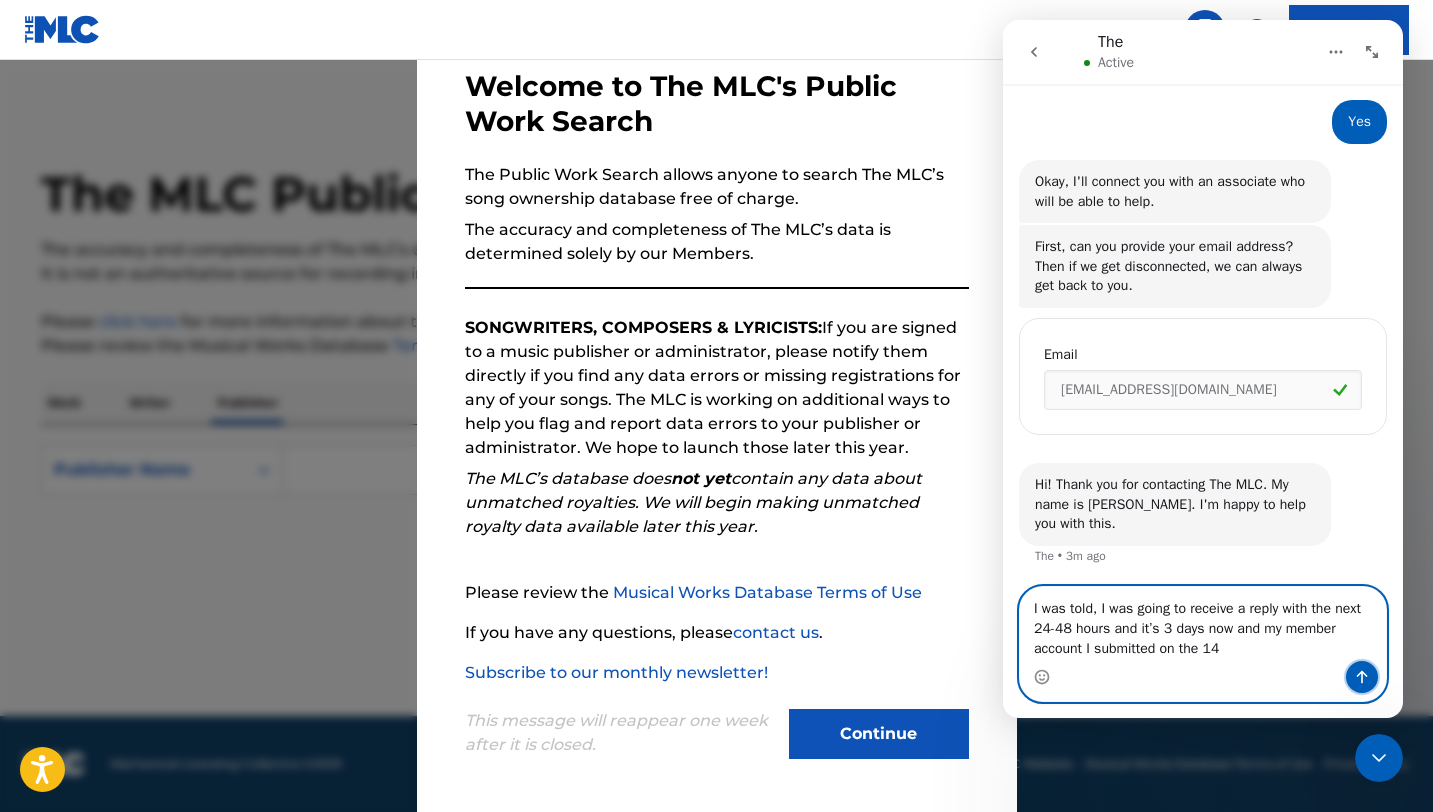 click 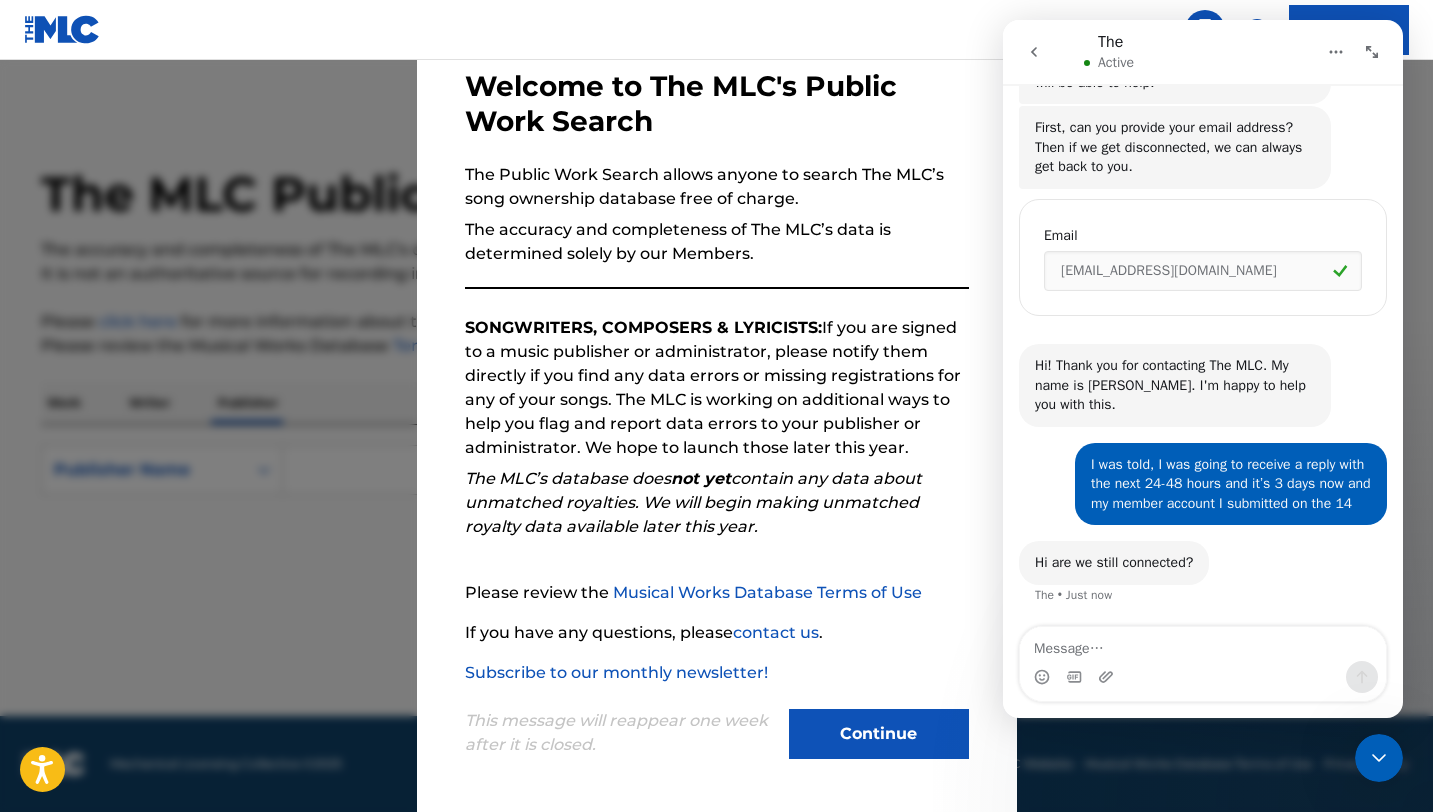 scroll, scrollTop: 549, scrollLeft: 0, axis: vertical 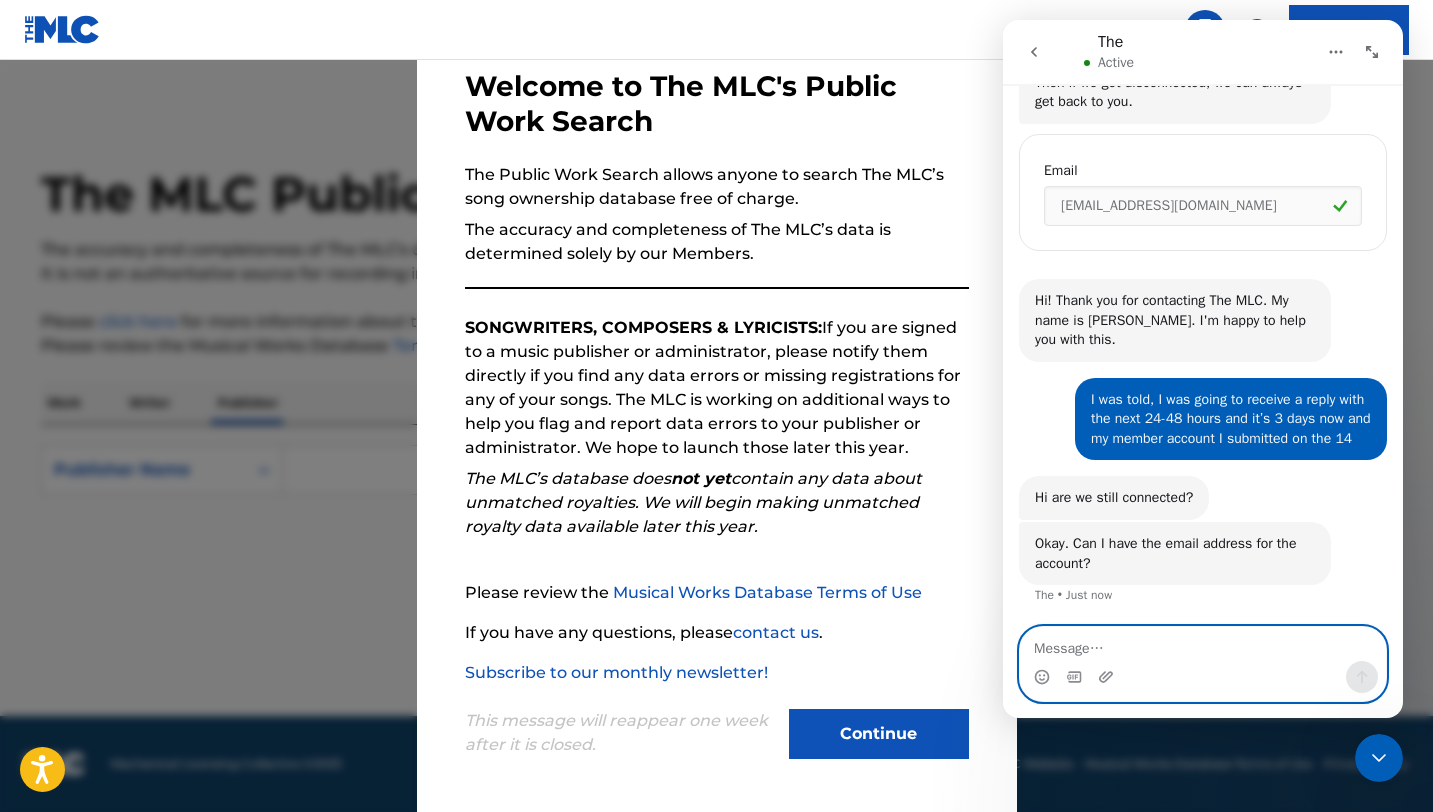 paste on "[EMAIL_ADDRESS][DOMAIN_NAME]" 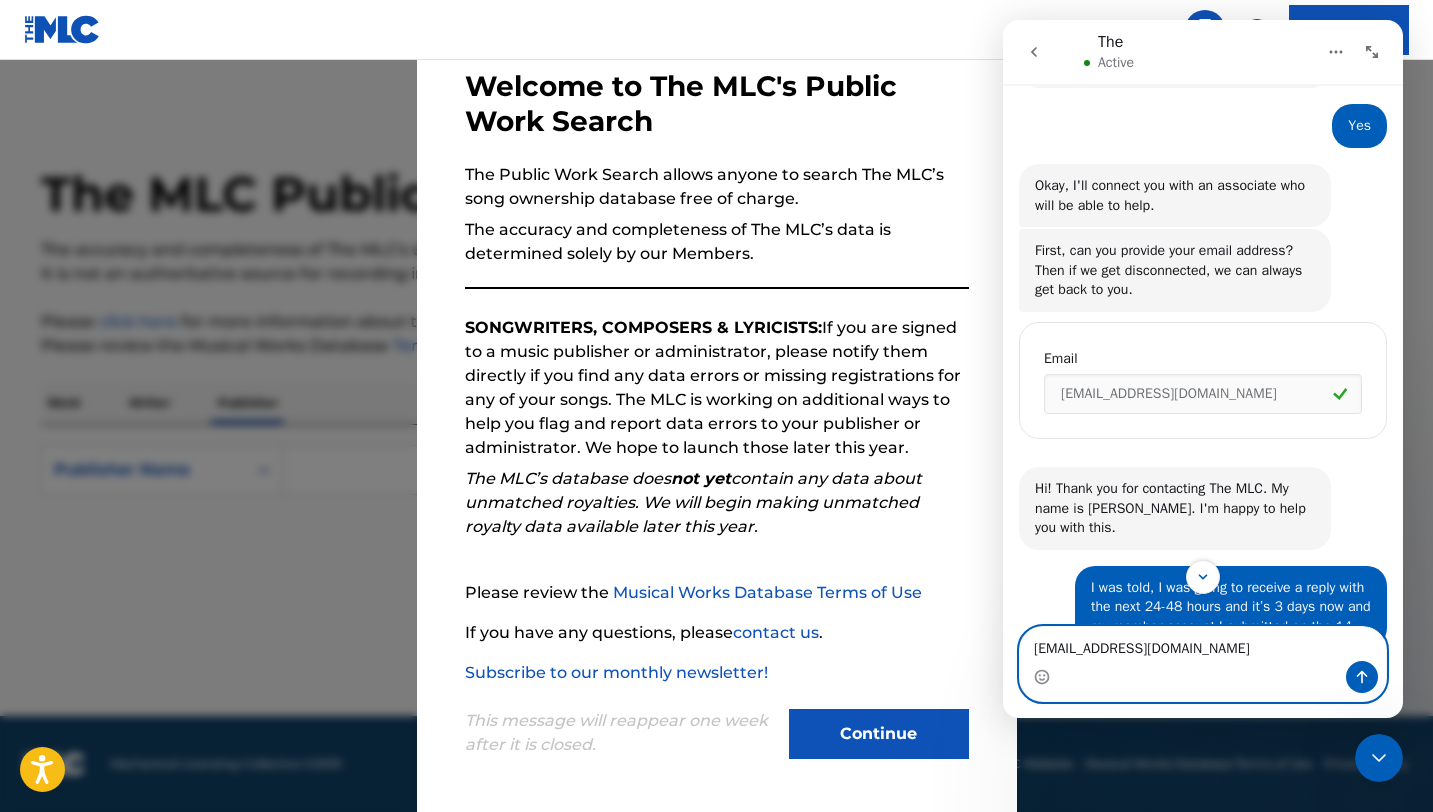 scroll, scrollTop: 635, scrollLeft: 0, axis: vertical 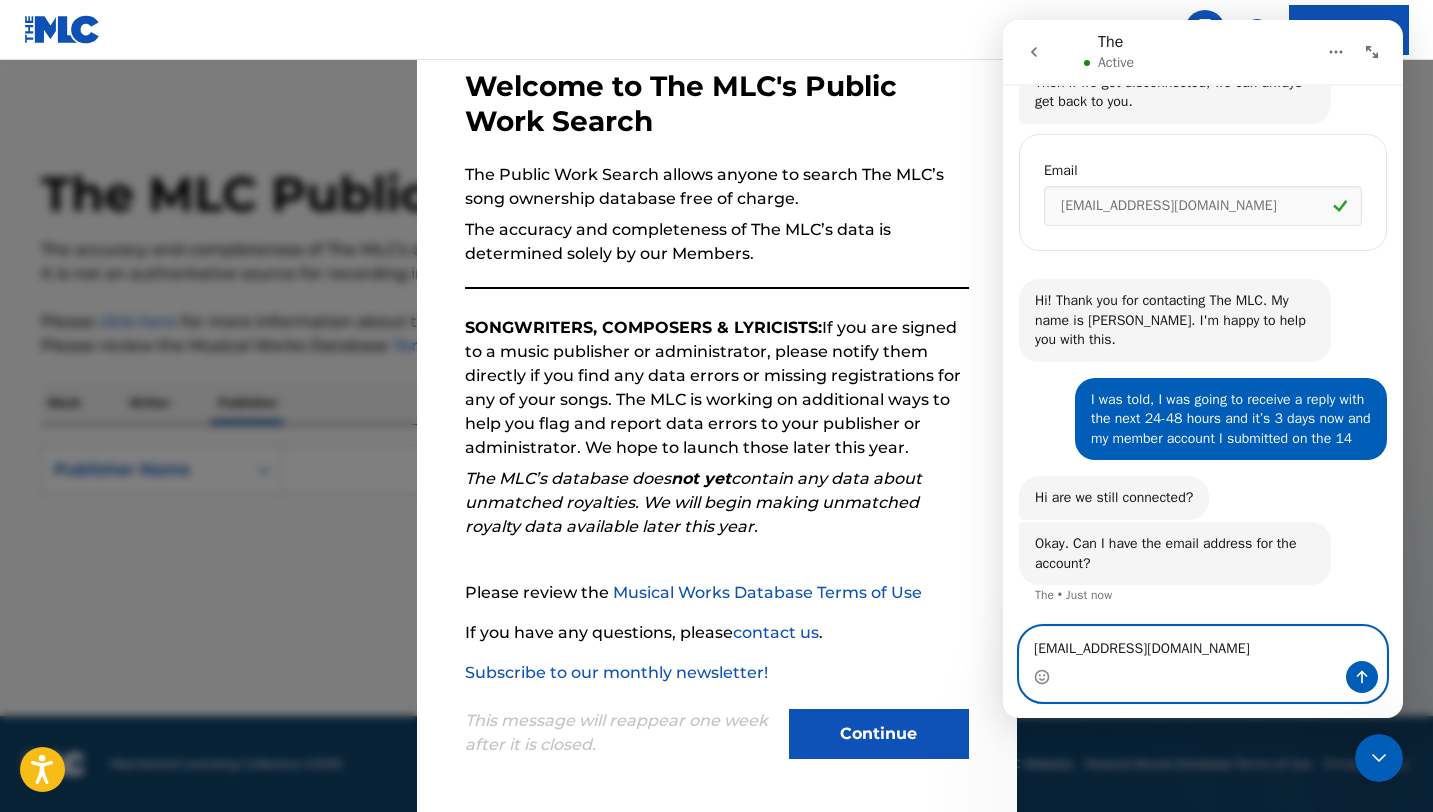 type on "[EMAIL_ADDRESS][DOMAIN_NAME]" 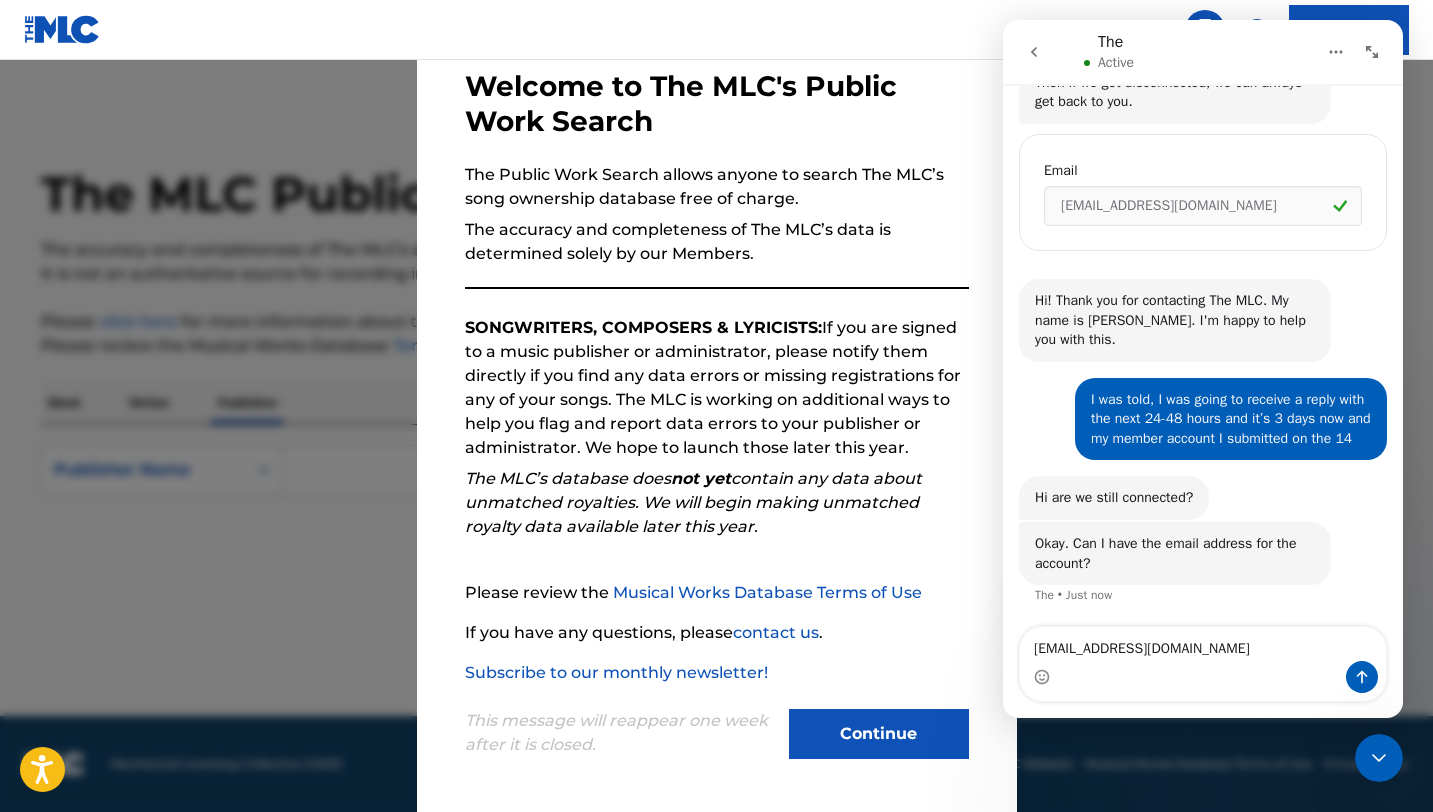 click 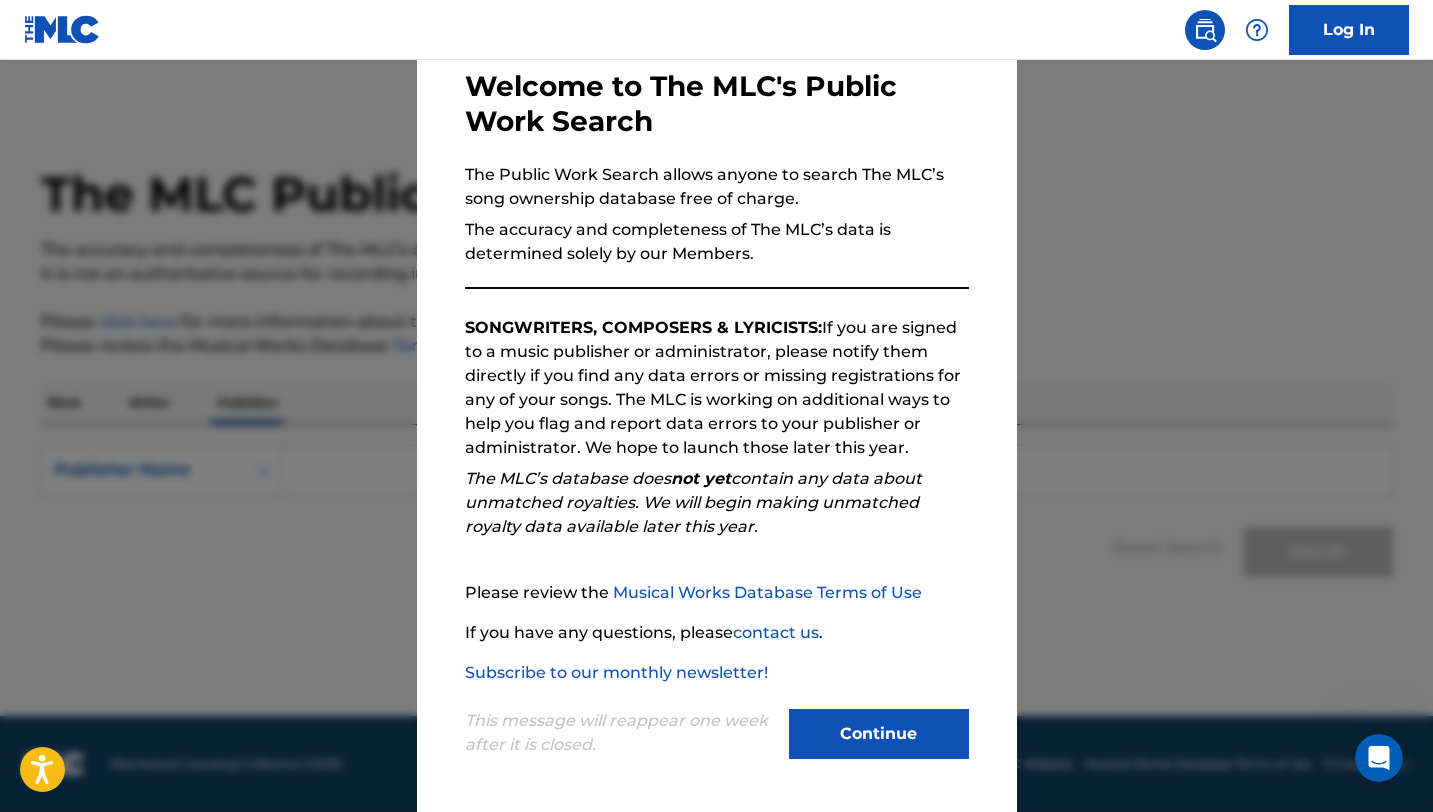 click 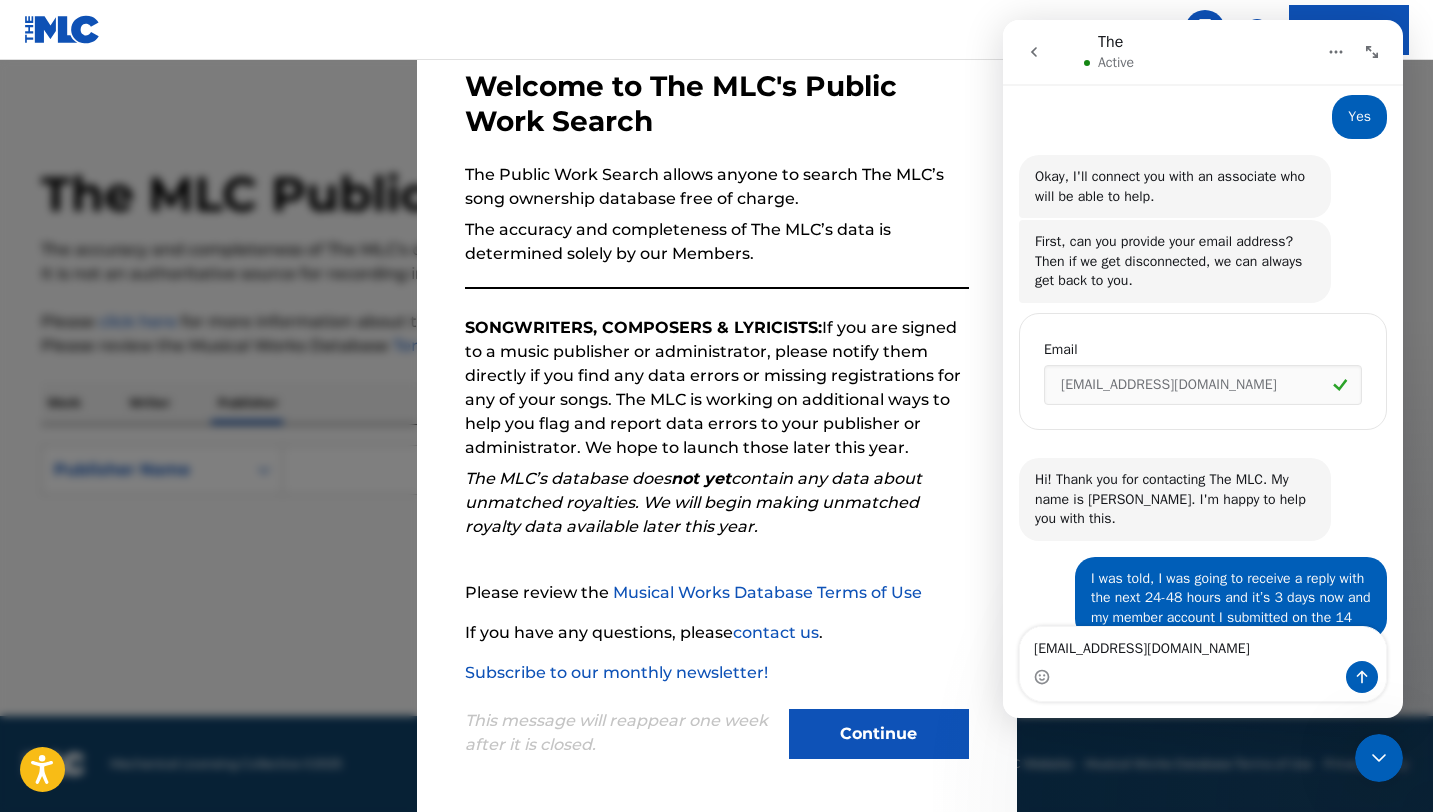 scroll, scrollTop: 635, scrollLeft: 0, axis: vertical 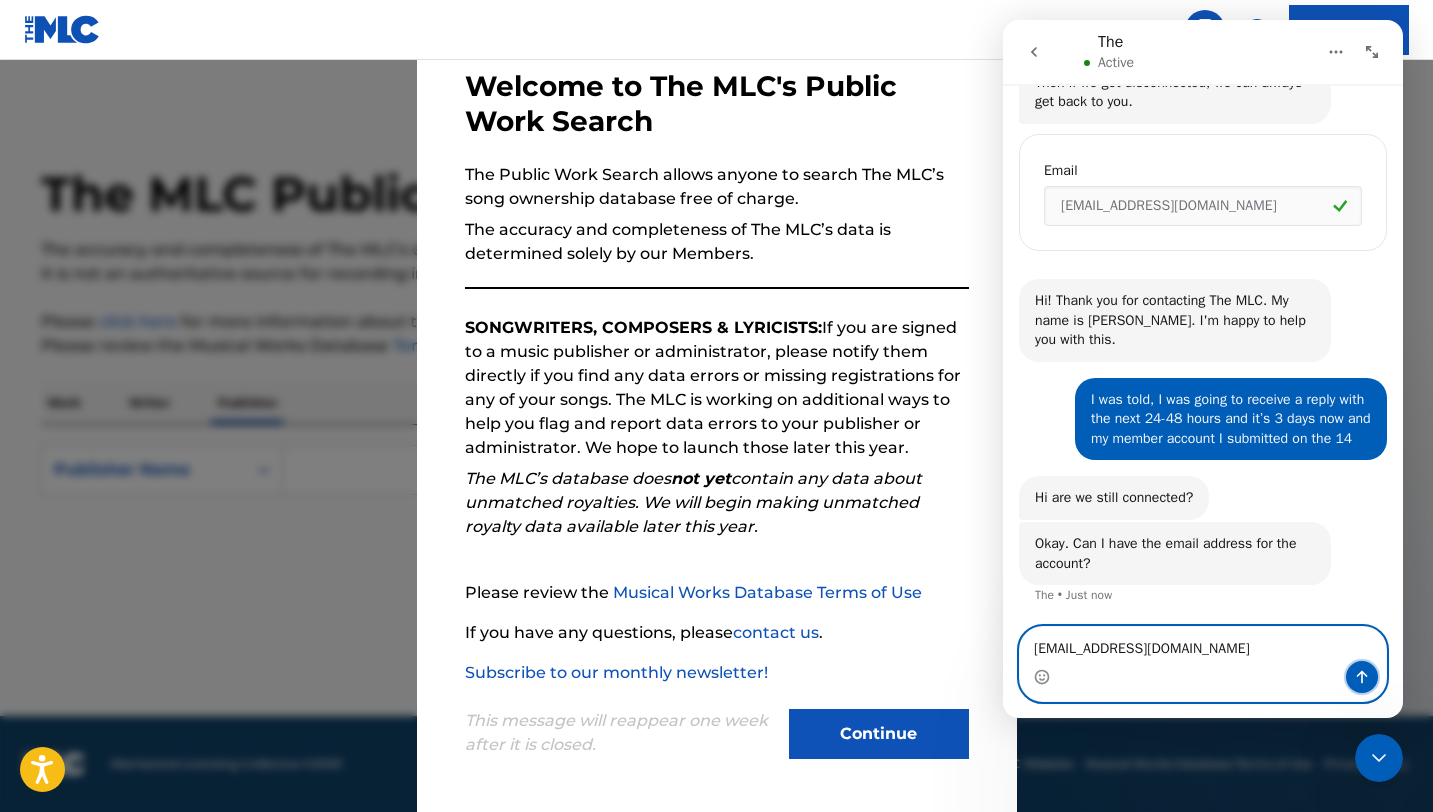 click 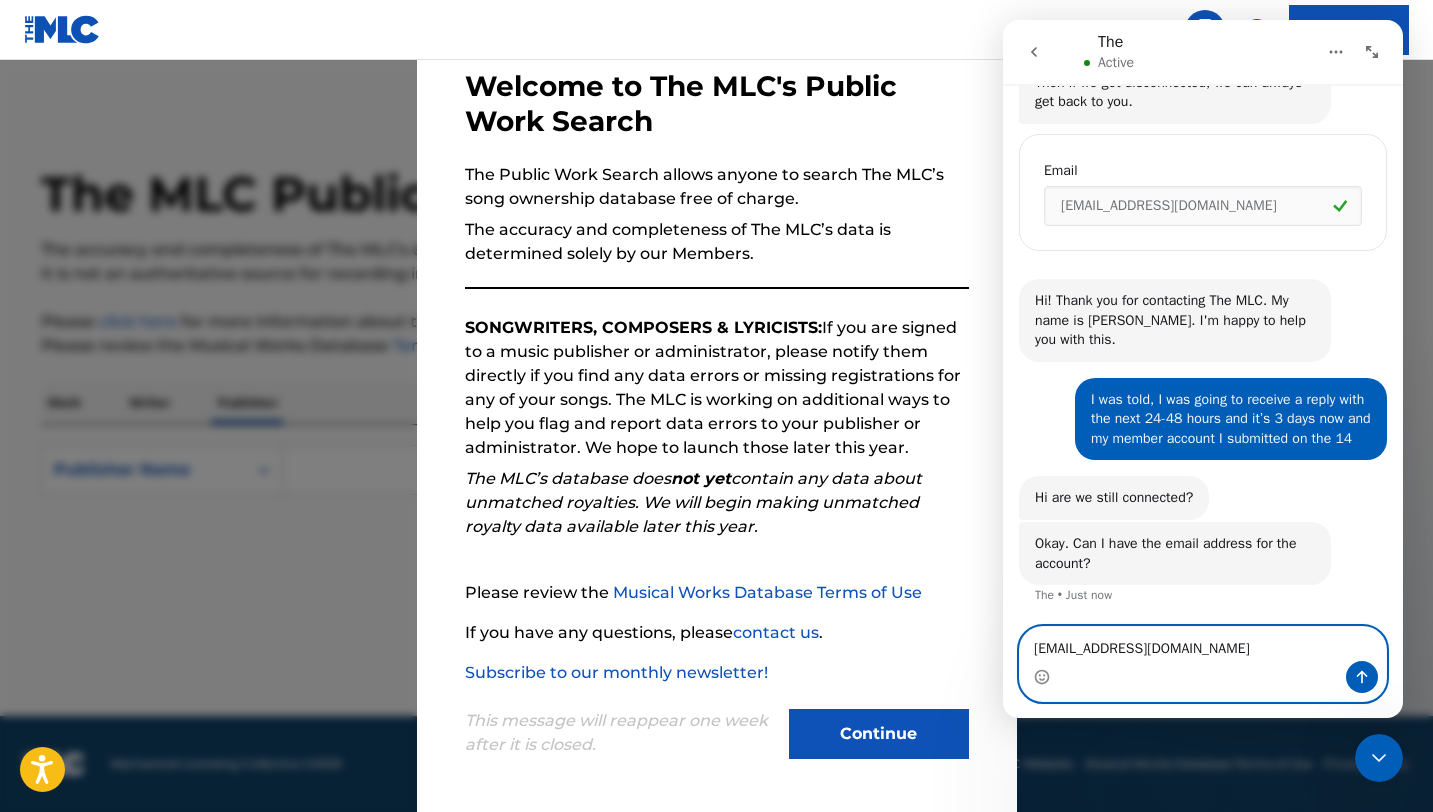 type 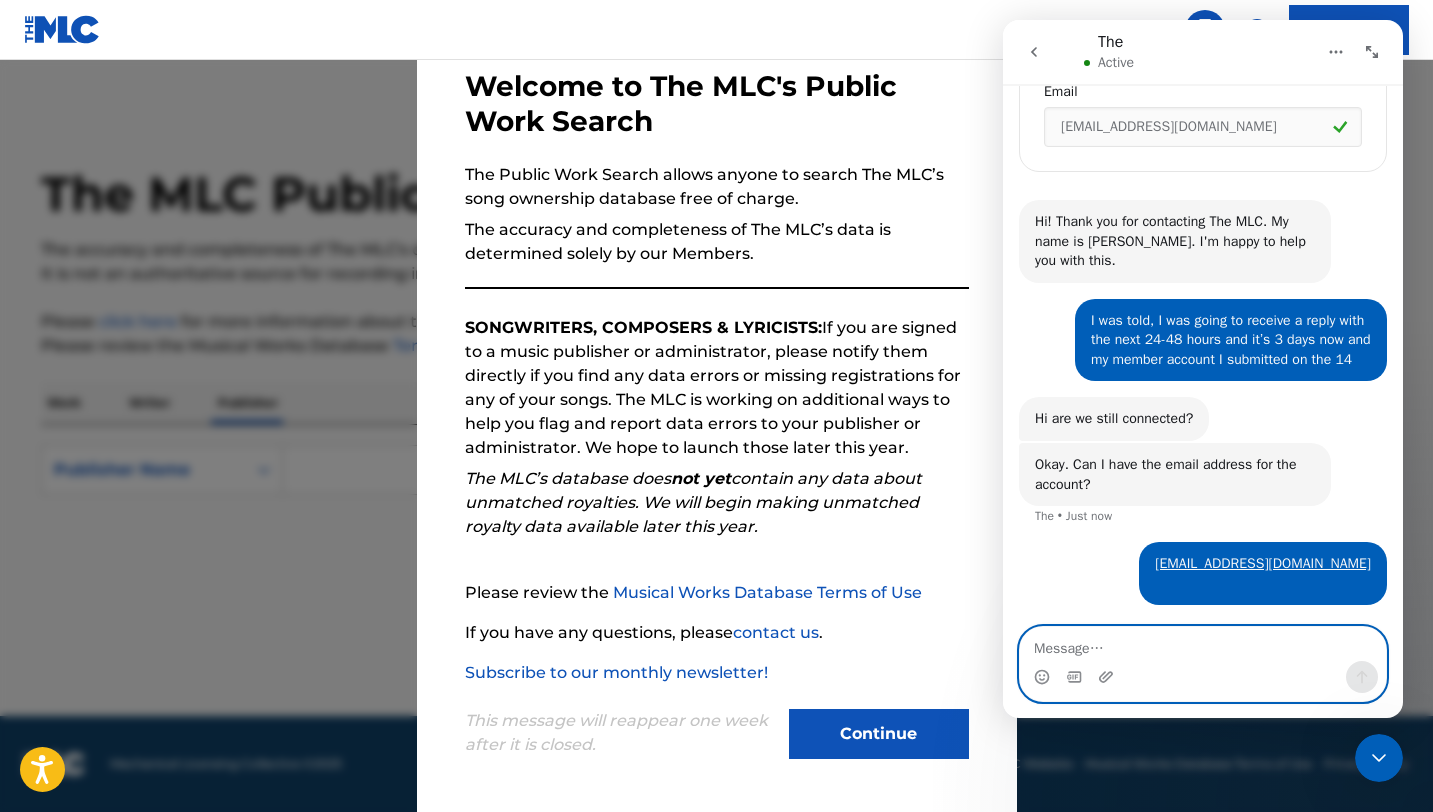 scroll, scrollTop: 694, scrollLeft: 0, axis: vertical 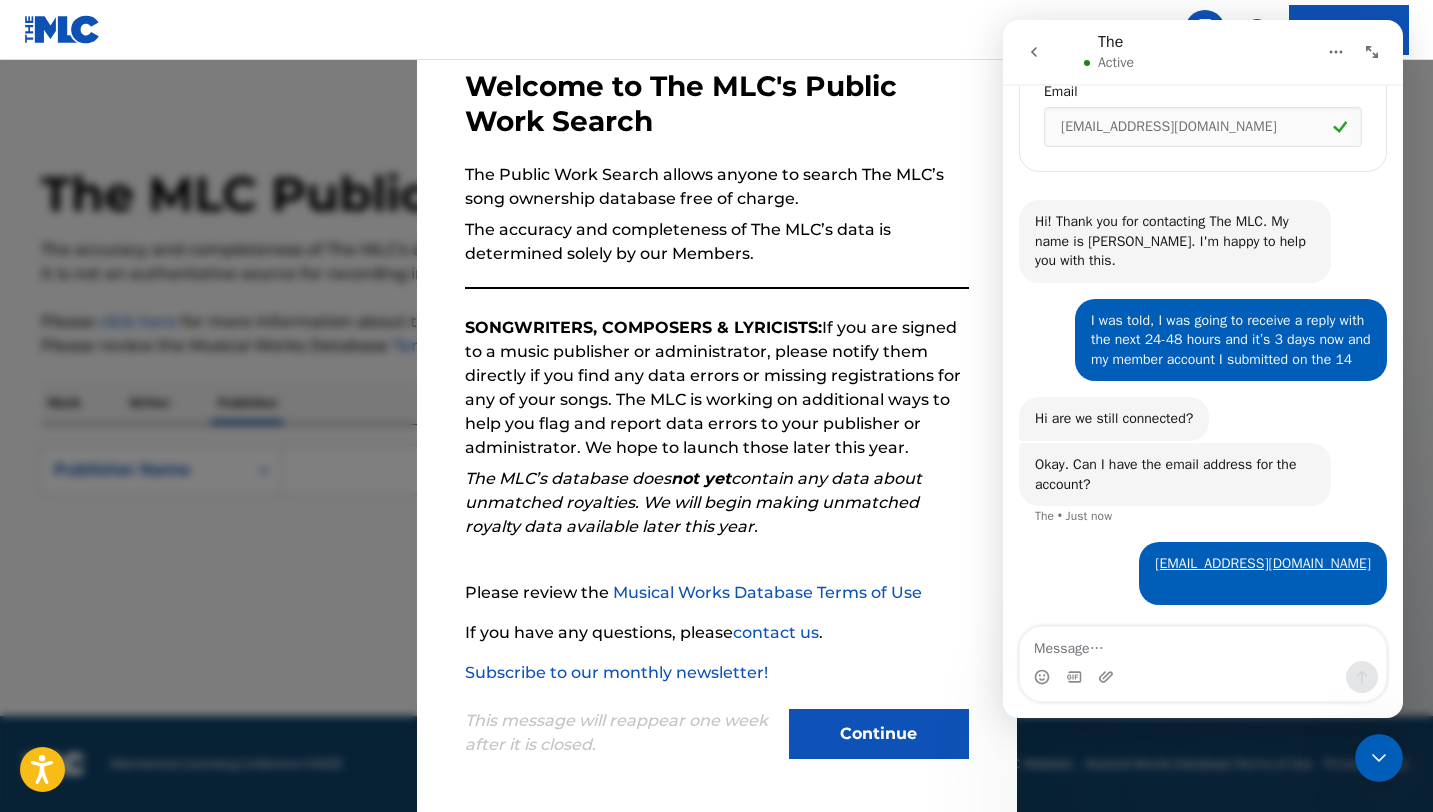 click 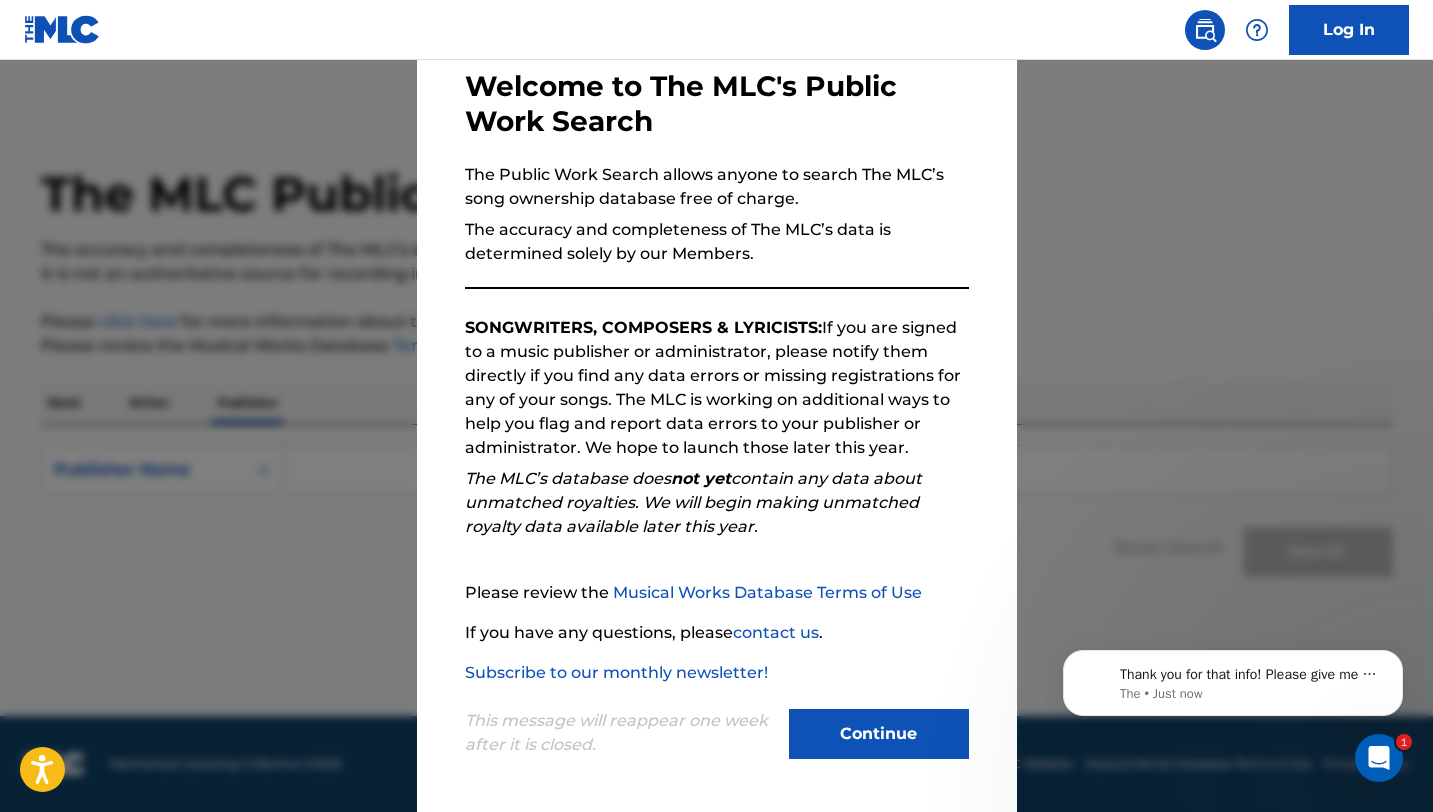 scroll, scrollTop: 773, scrollLeft: 0, axis: vertical 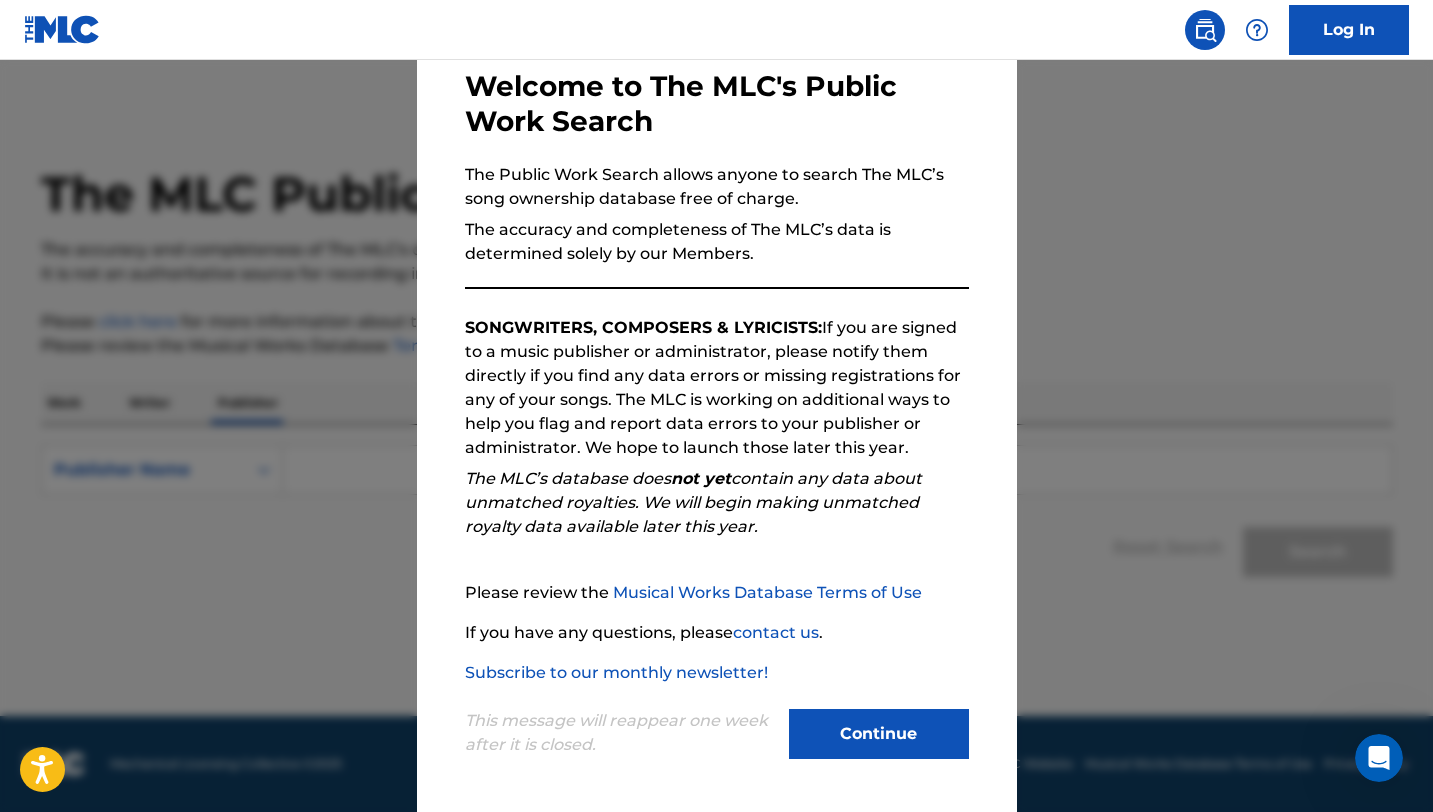 click at bounding box center [1379, 758] 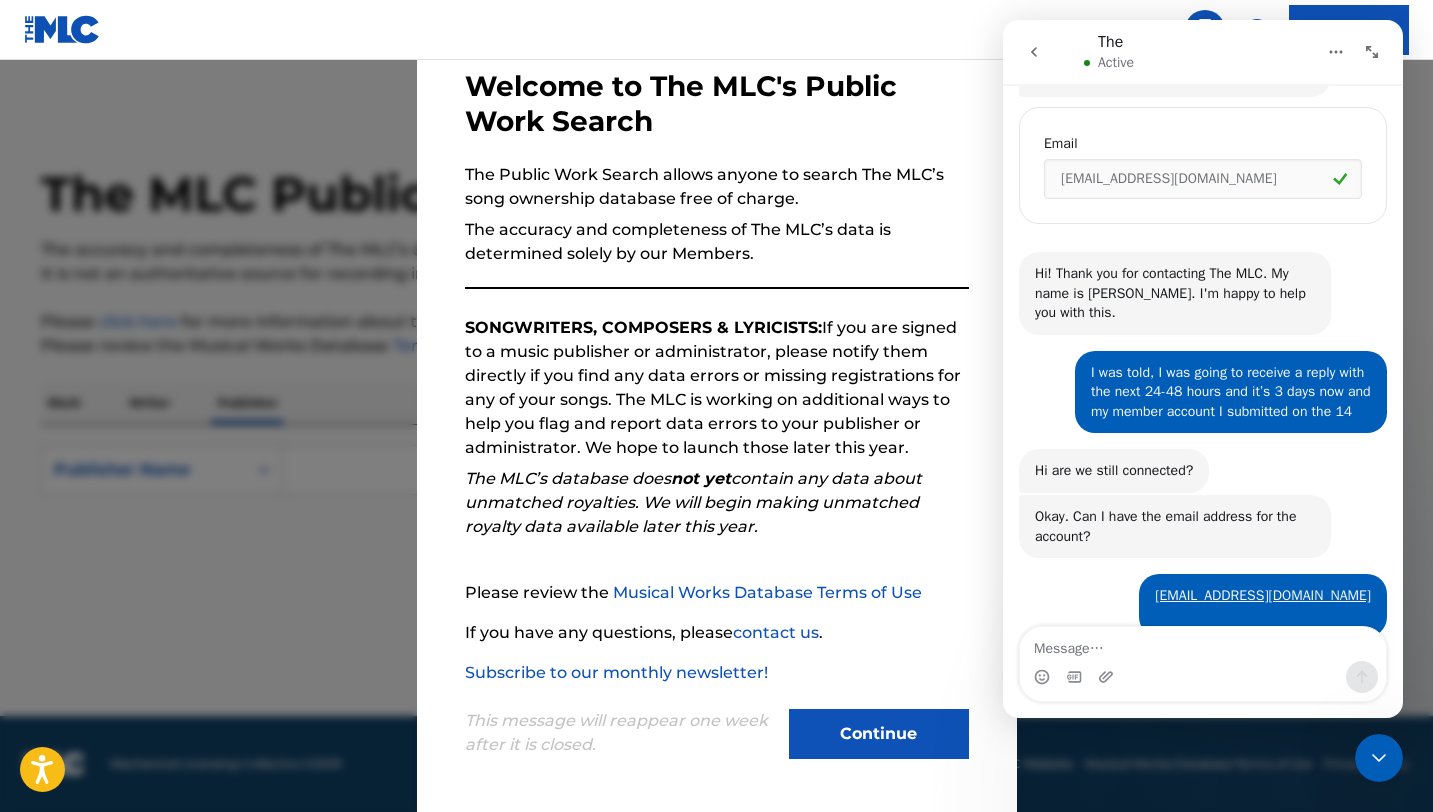 scroll, scrollTop: 838, scrollLeft: 0, axis: vertical 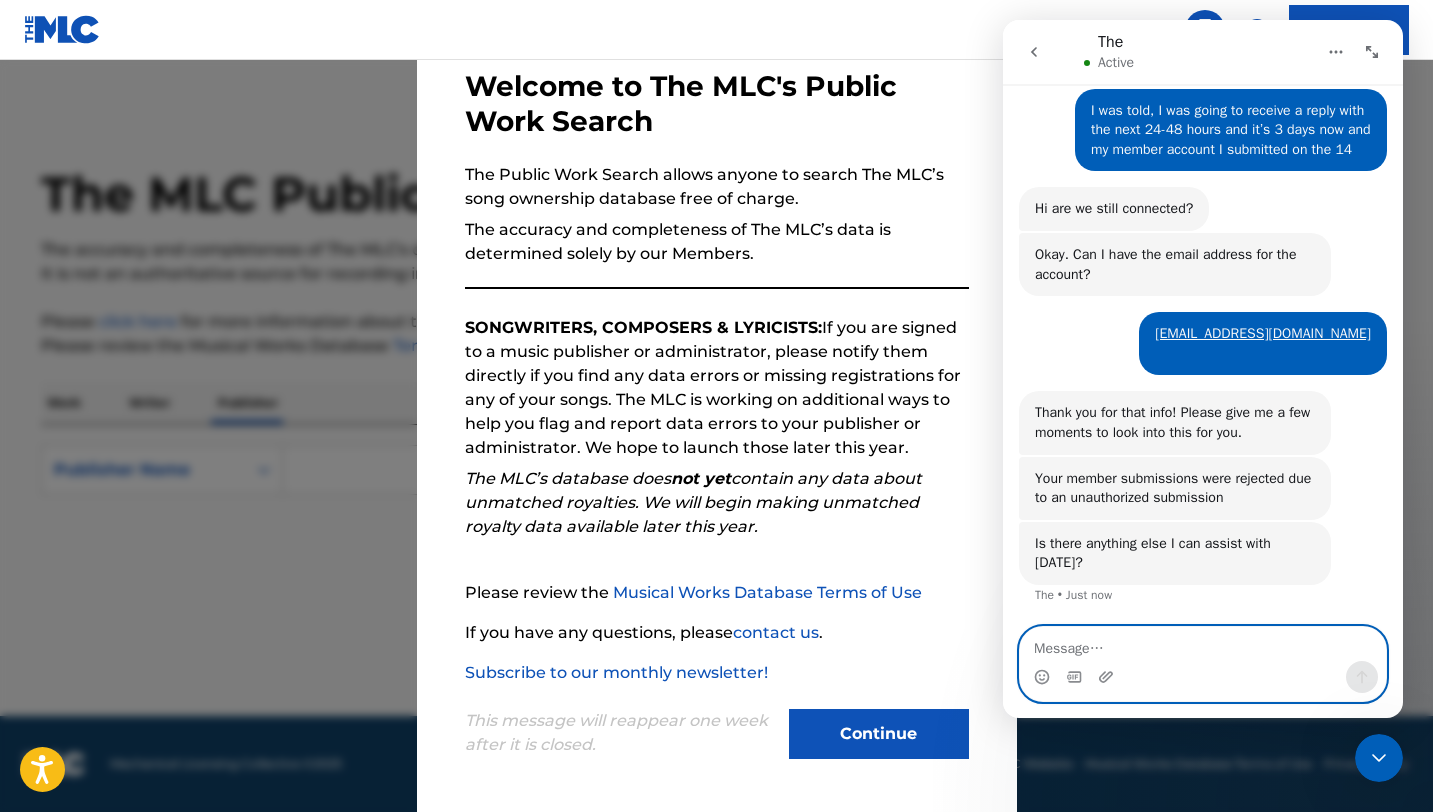 click at bounding box center (1203, 644) 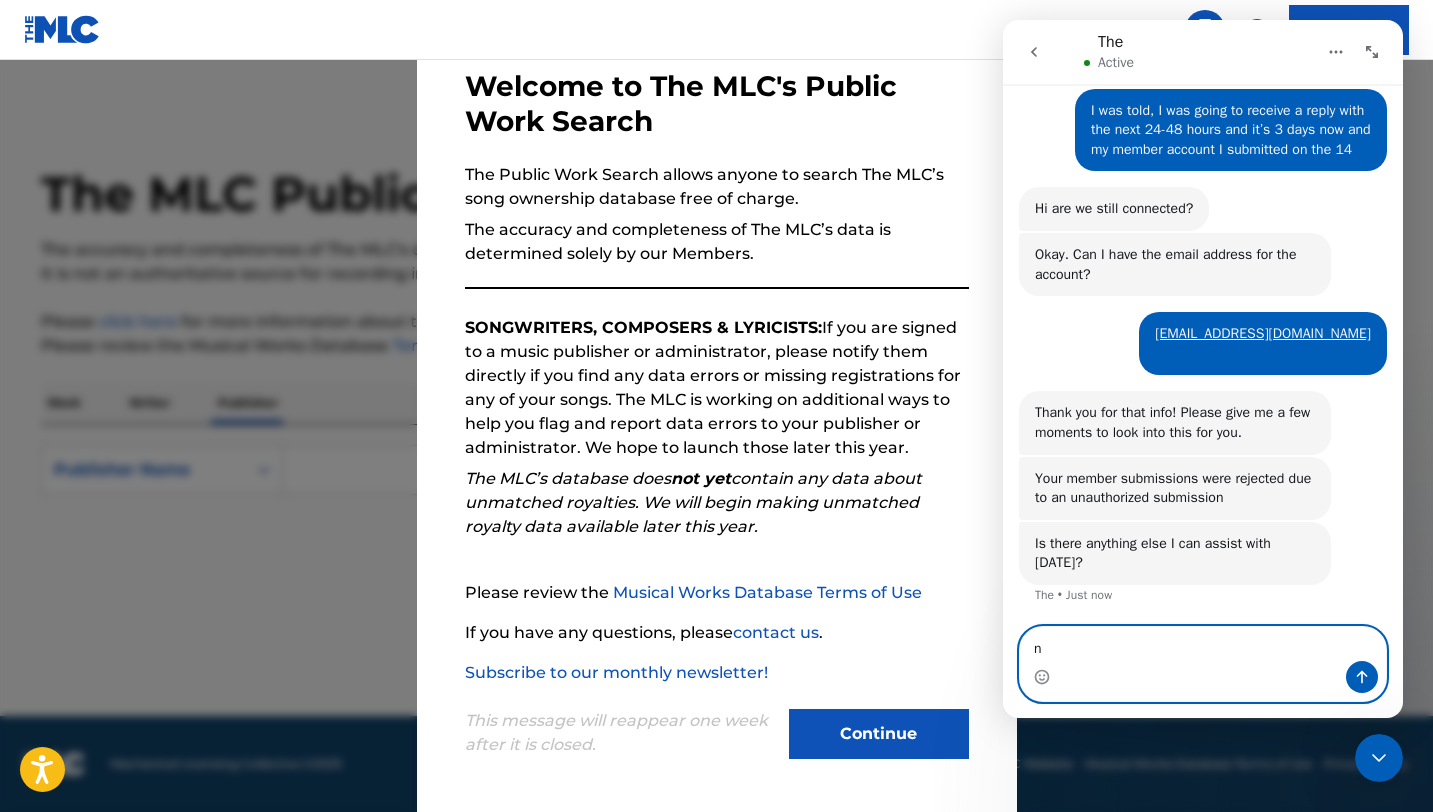 type on "no" 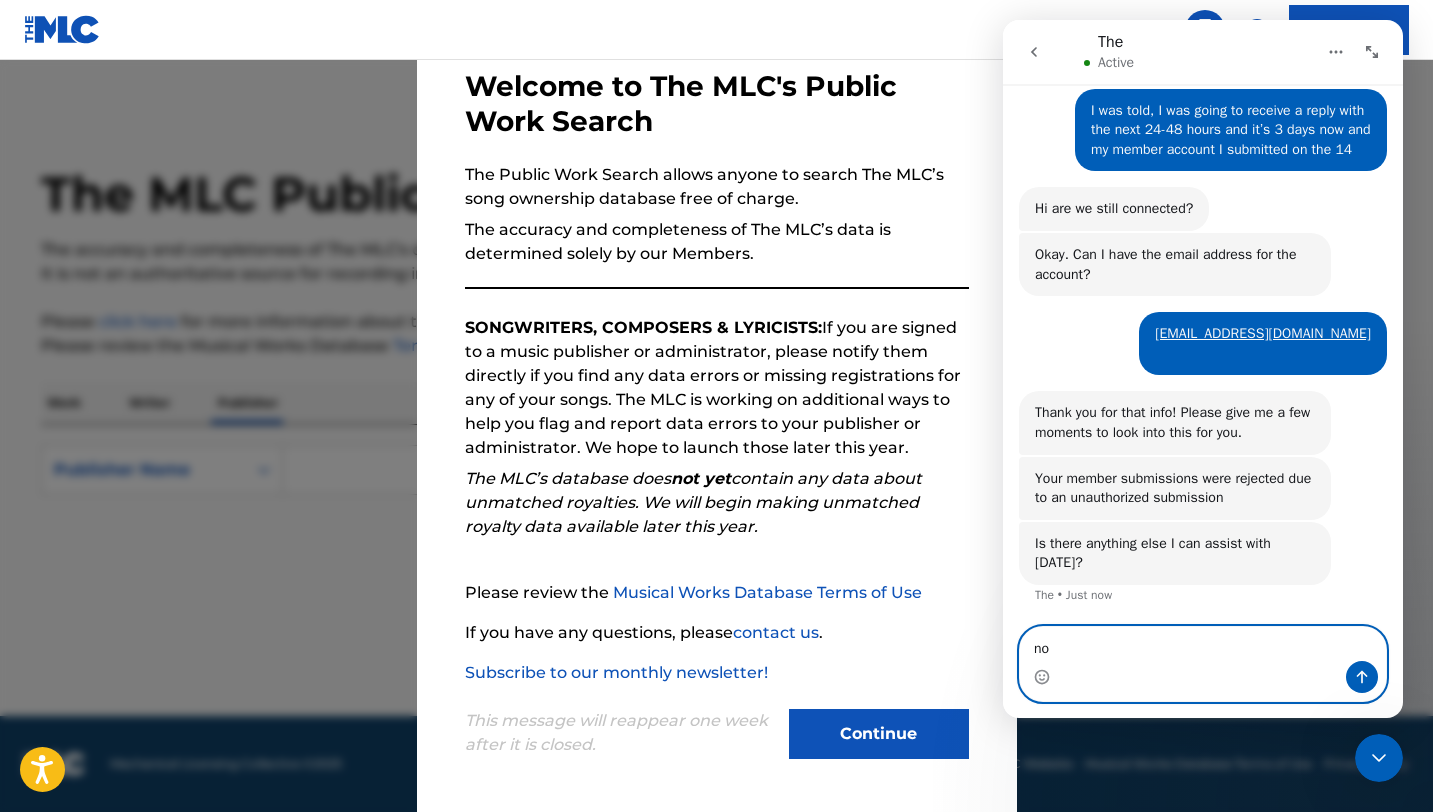 type 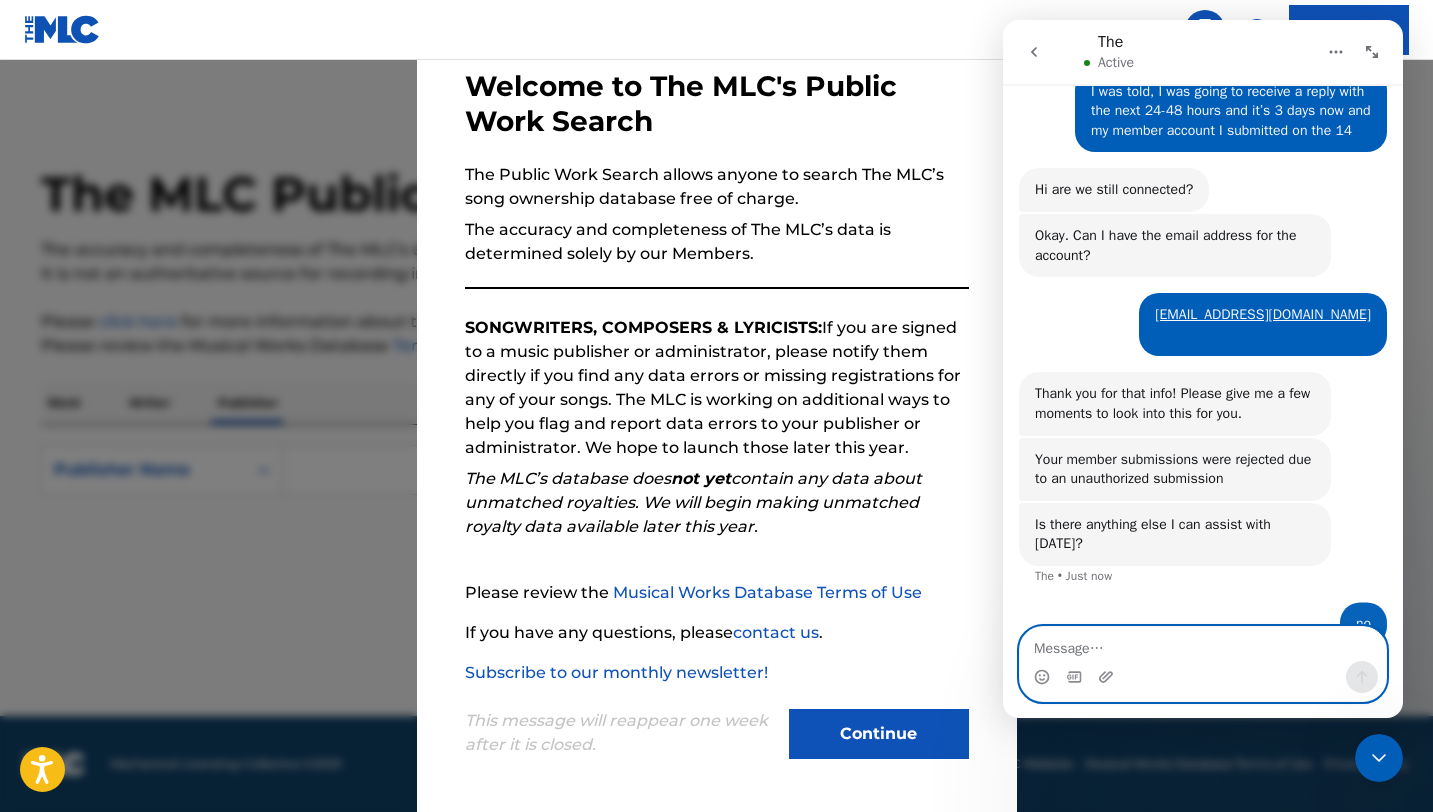 scroll, scrollTop: 963, scrollLeft: 0, axis: vertical 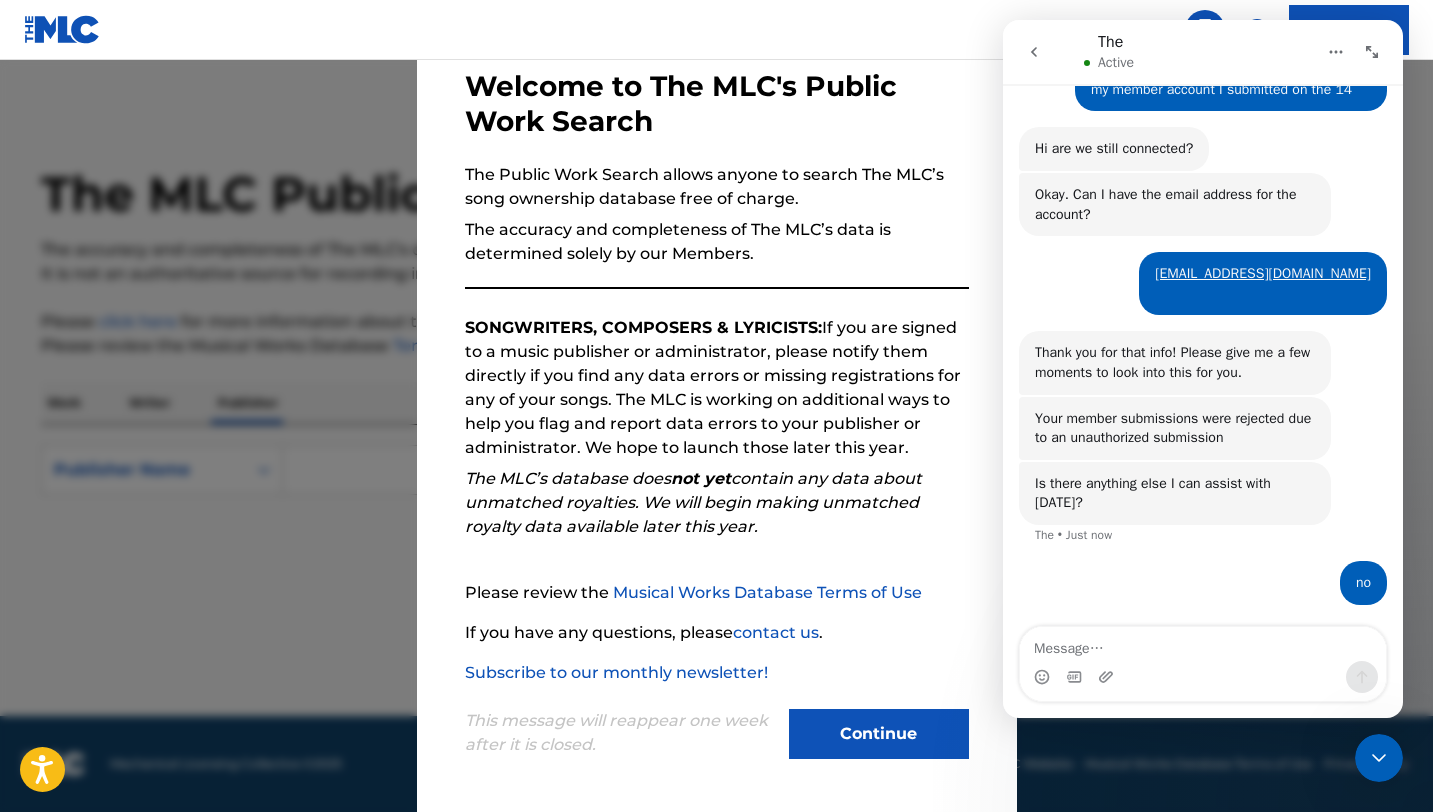 click 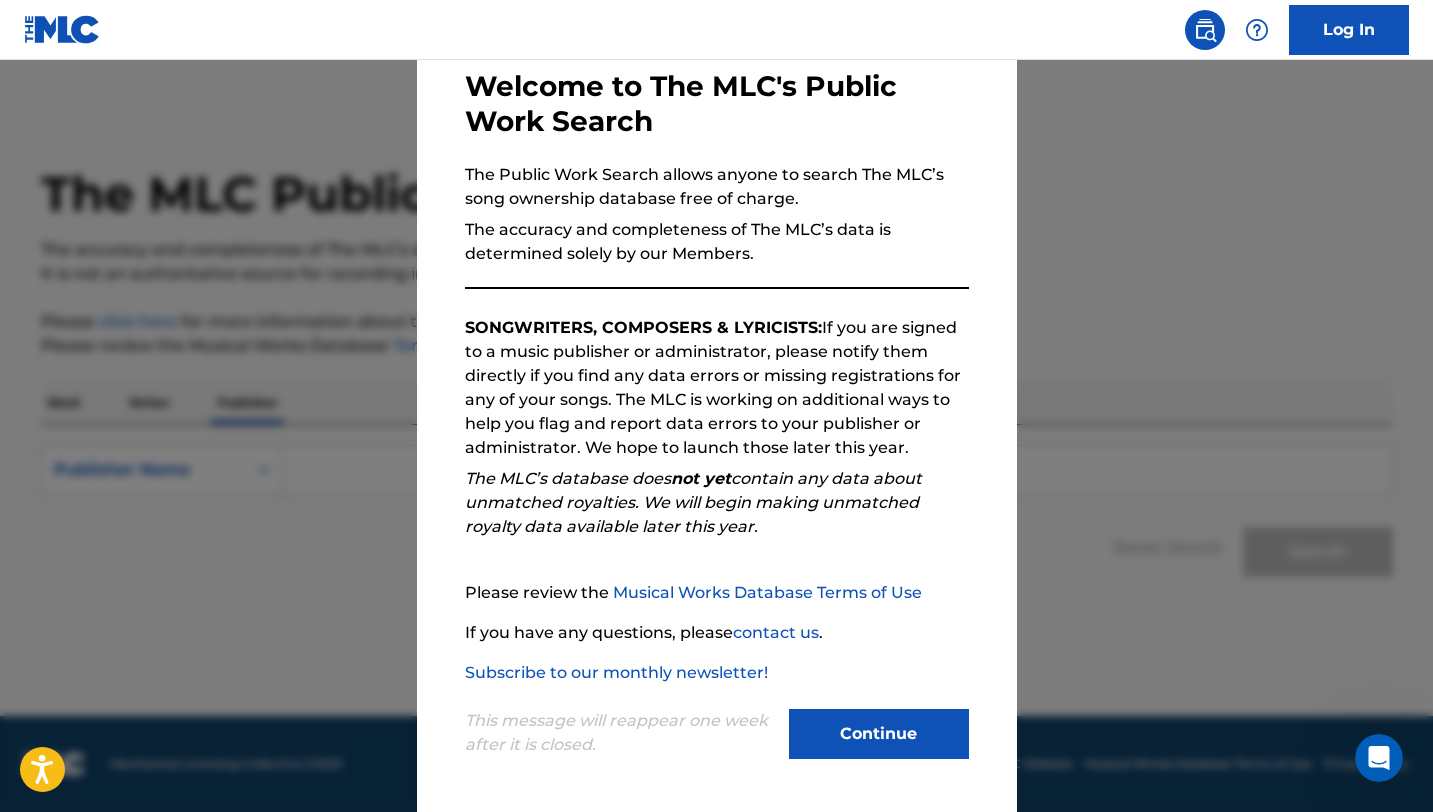 scroll, scrollTop: 1042, scrollLeft: 0, axis: vertical 